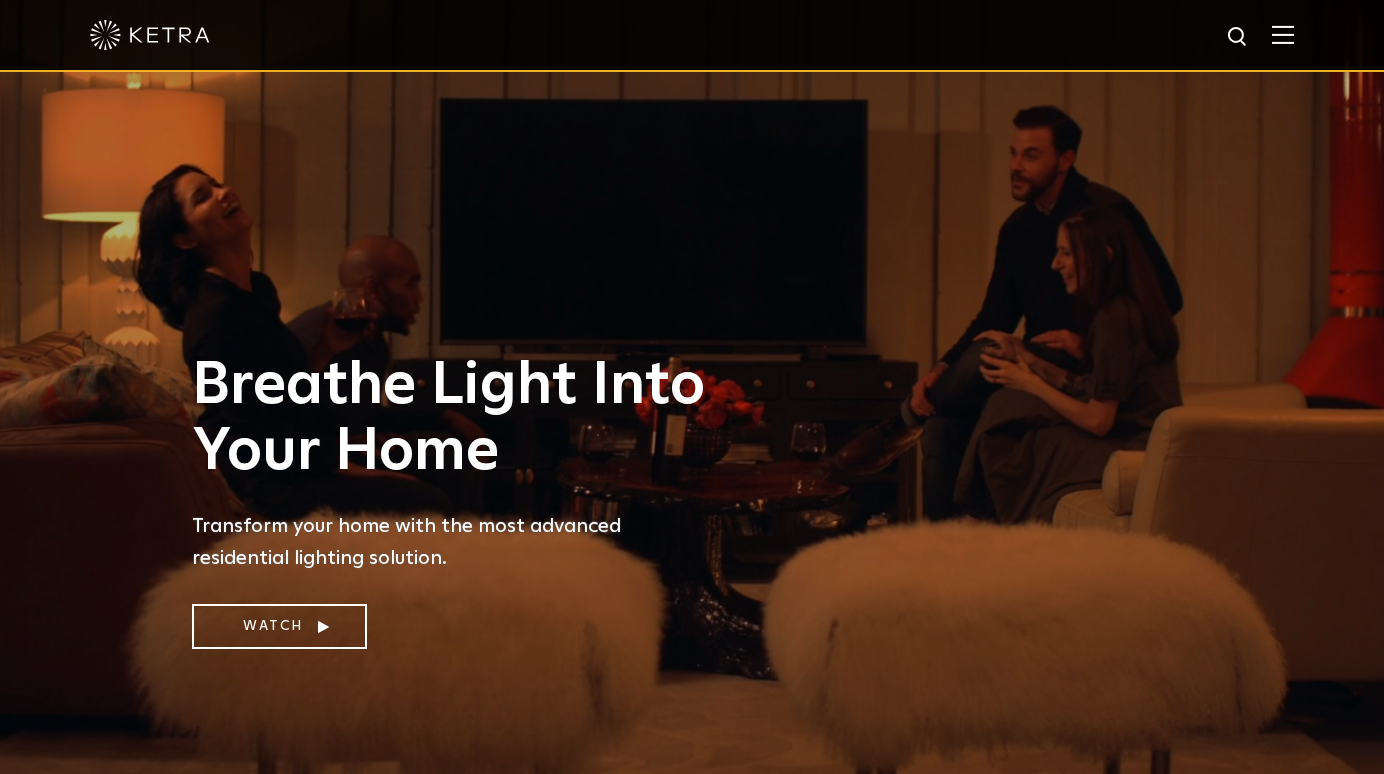 scroll, scrollTop: 0, scrollLeft: 0, axis: both 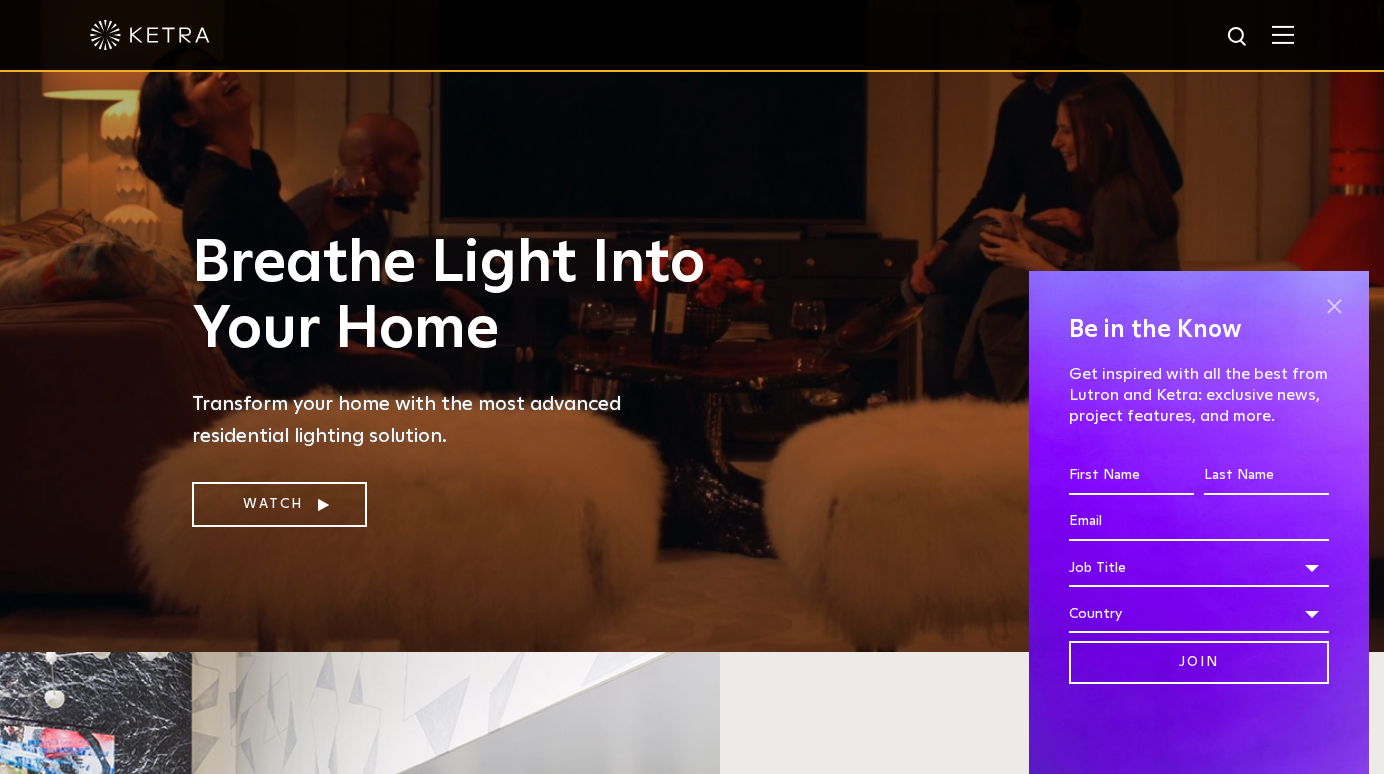 click at bounding box center (1334, 306) 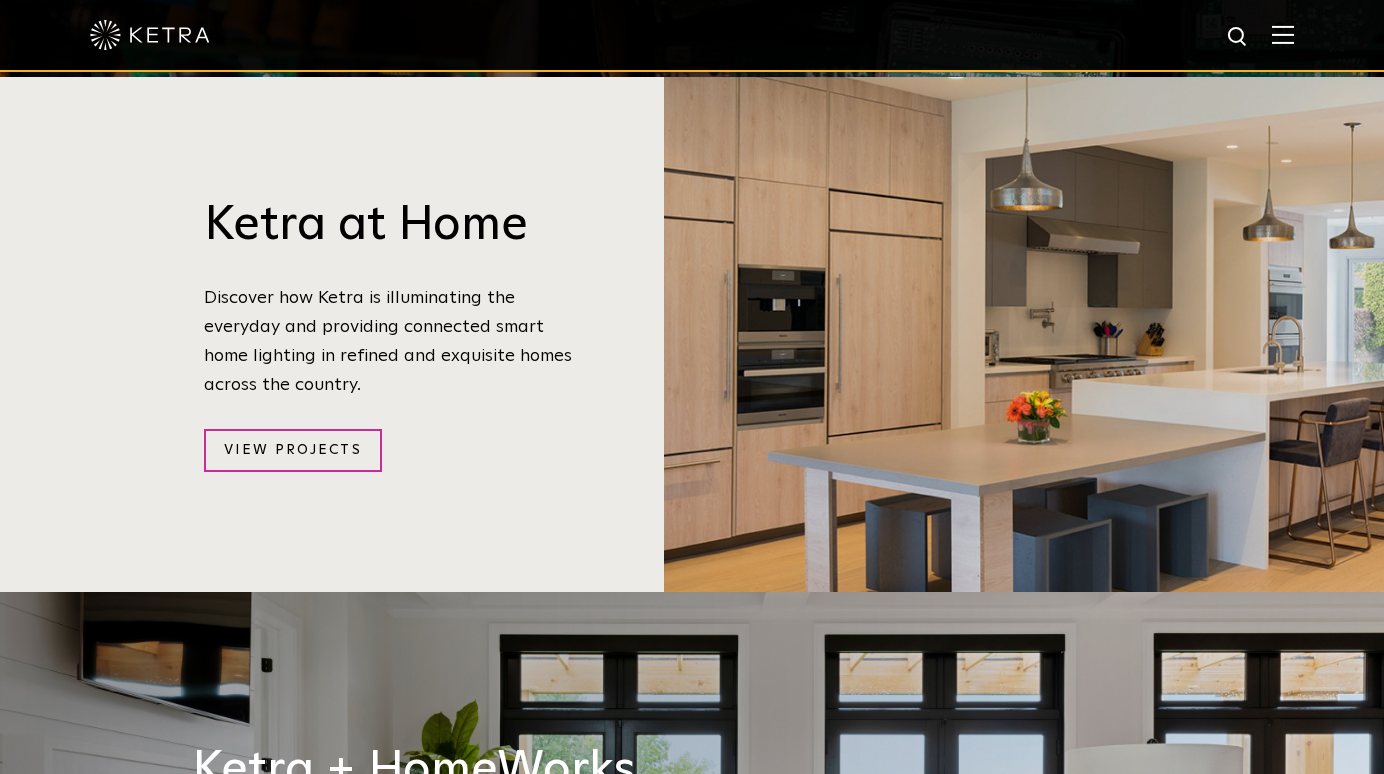 scroll, scrollTop: 1879, scrollLeft: 0, axis: vertical 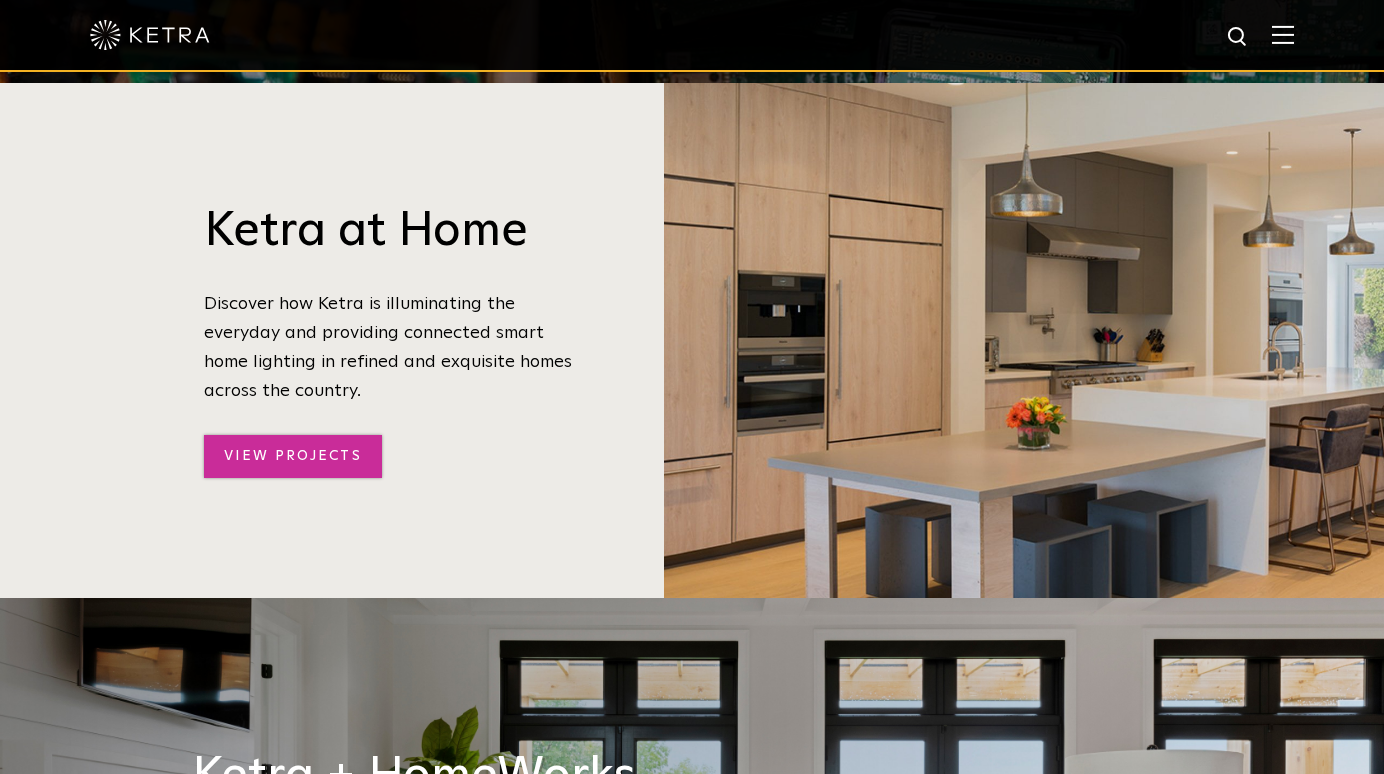 click on "View Projects" at bounding box center (292, 456) 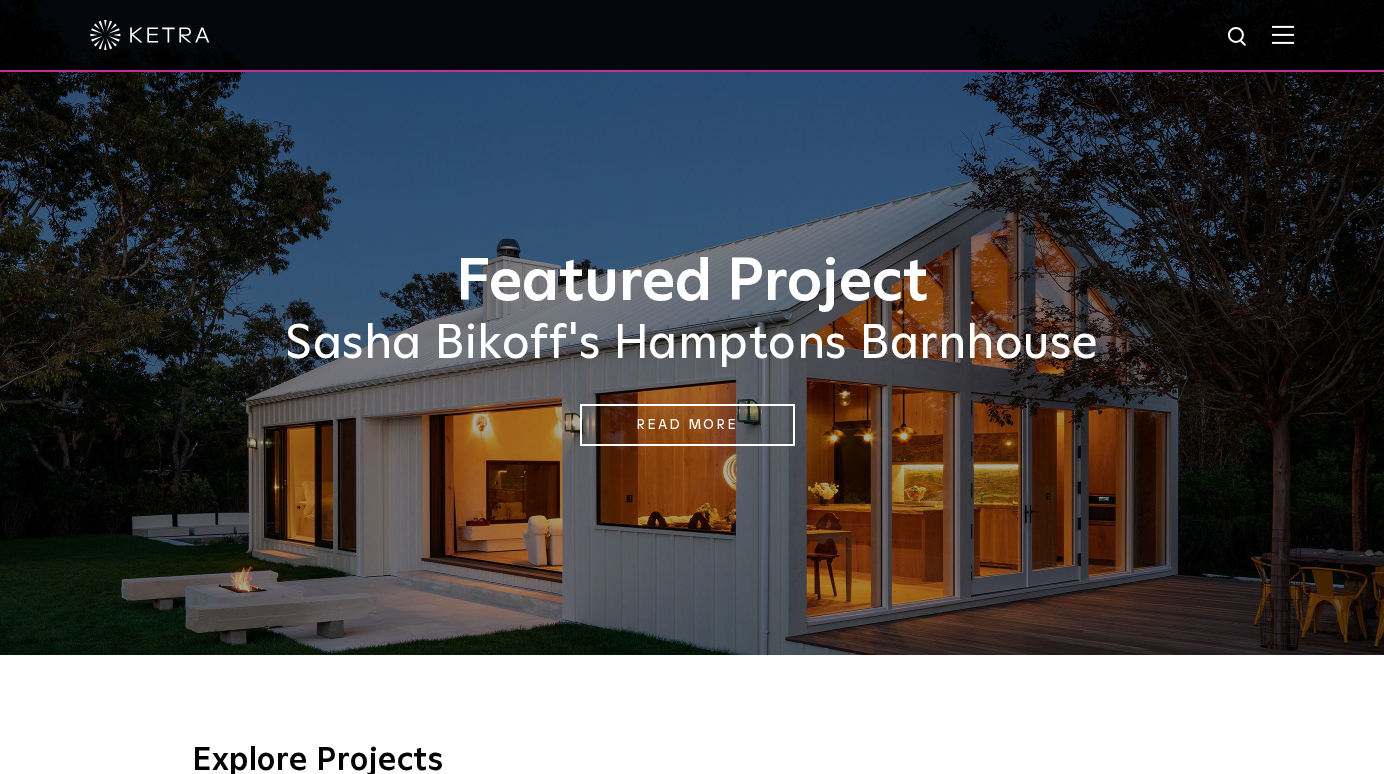 scroll, scrollTop: 52, scrollLeft: 0, axis: vertical 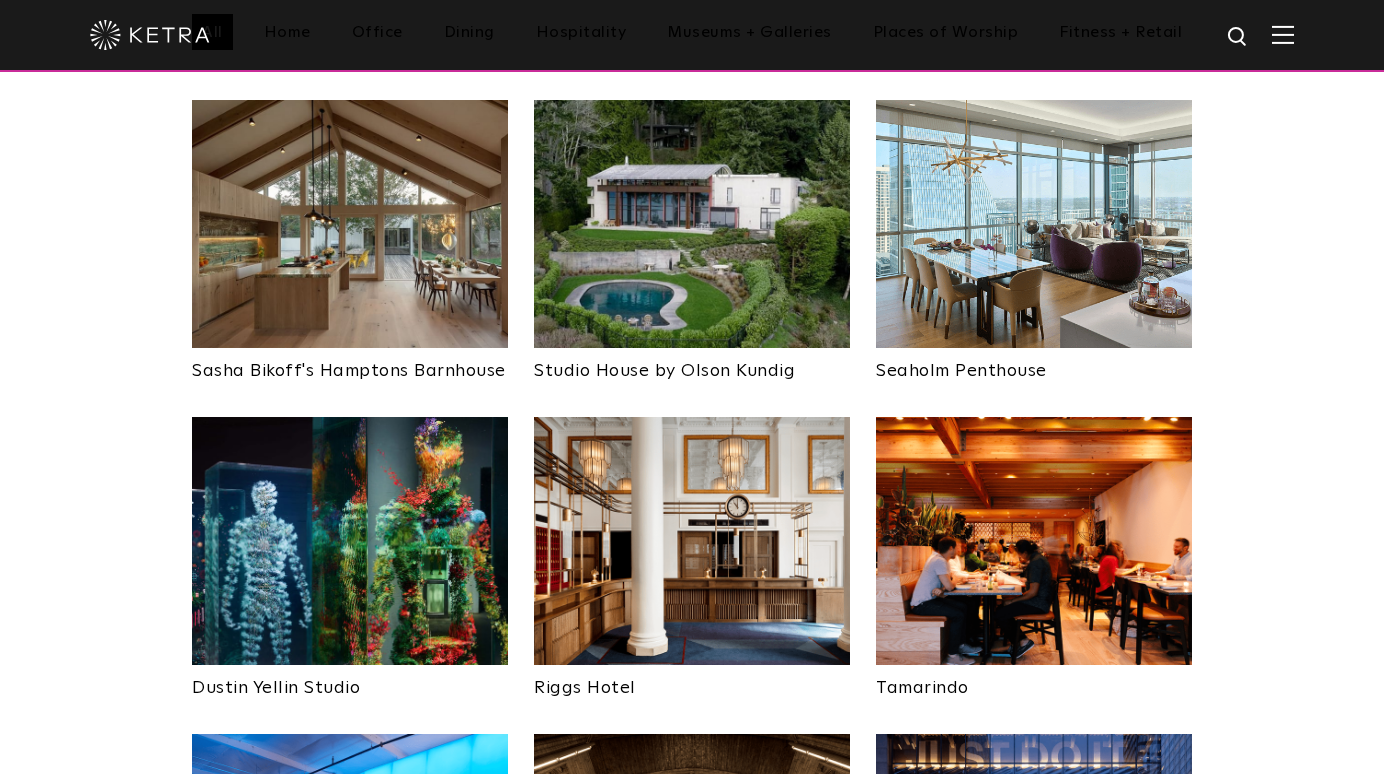 click at bounding box center [350, 224] 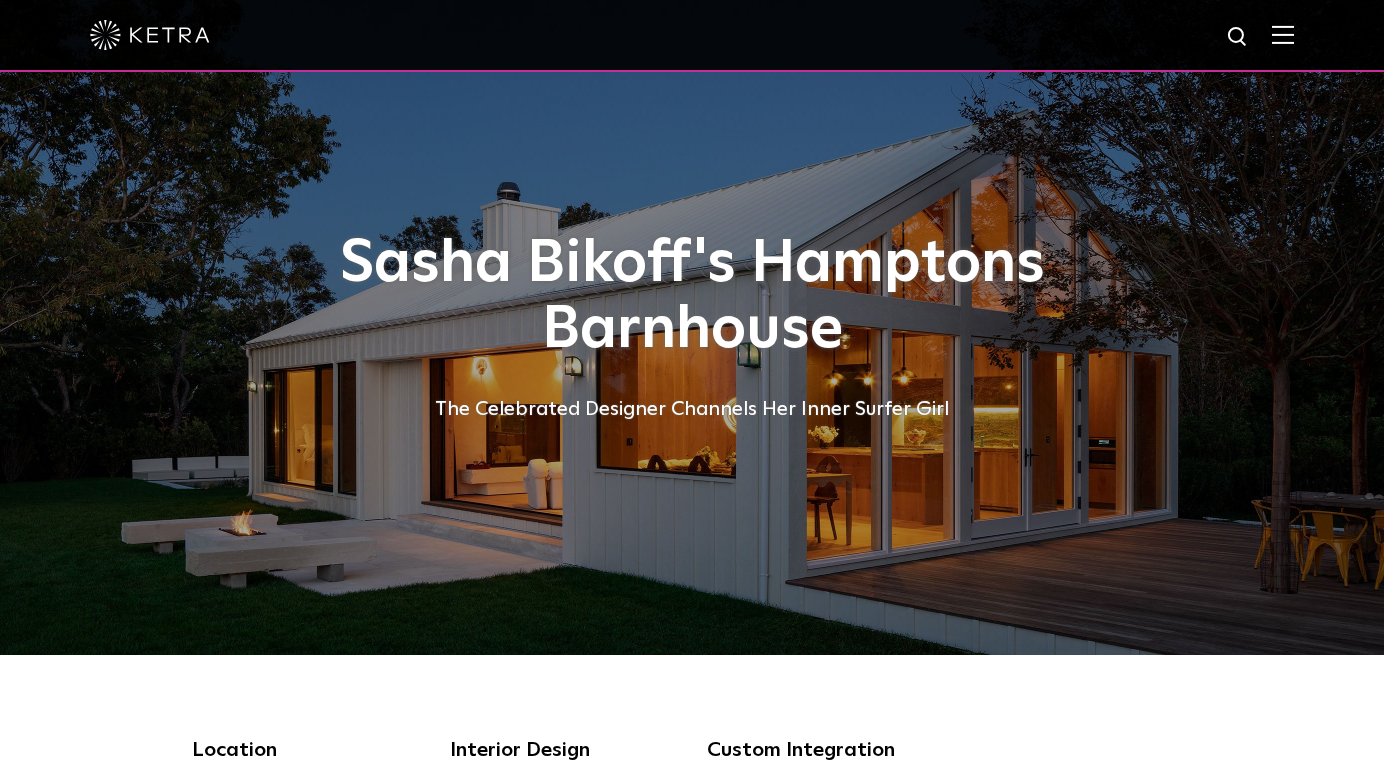 scroll, scrollTop: 0, scrollLeft: 0, axis: both 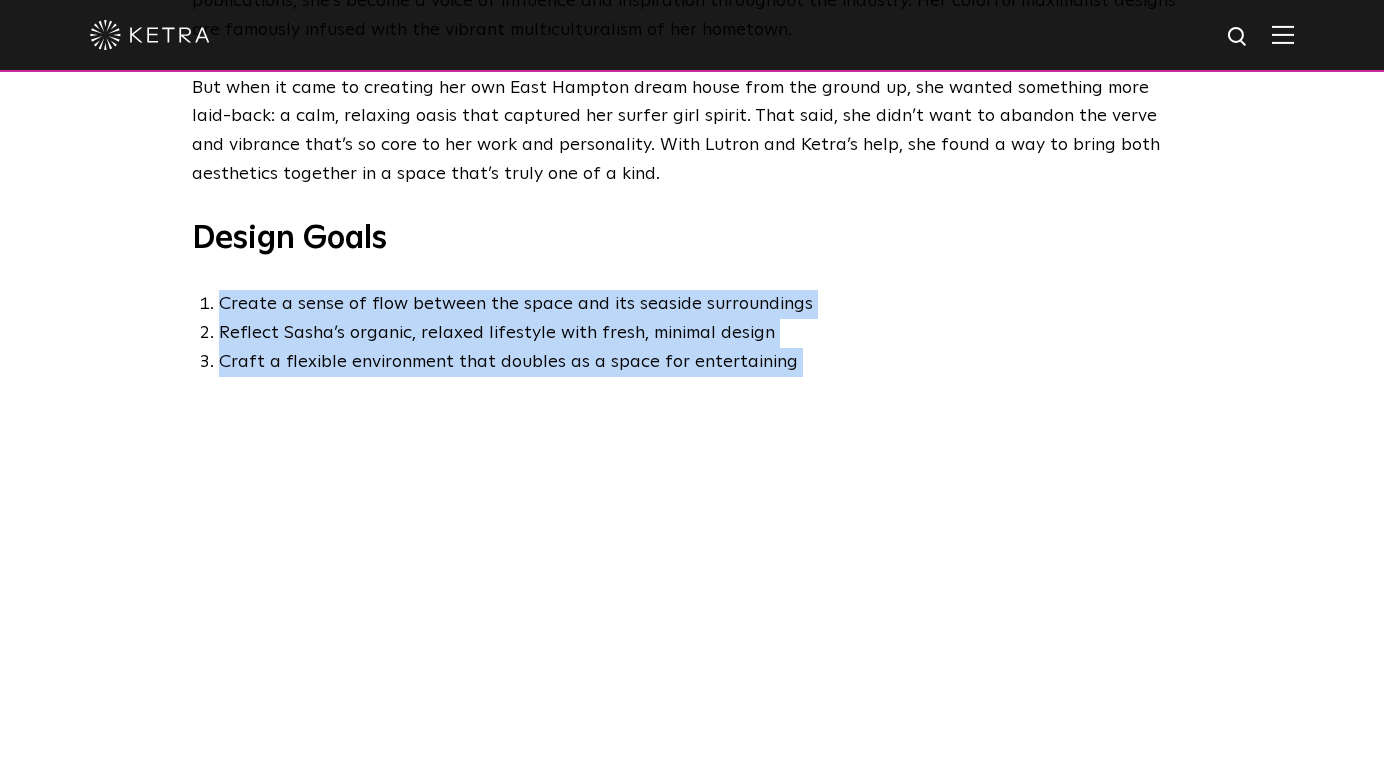 drag, startPoint x: 185, startPoint y: 286, endPoint x: 323, endPoint y: 391, distance: 173.40416 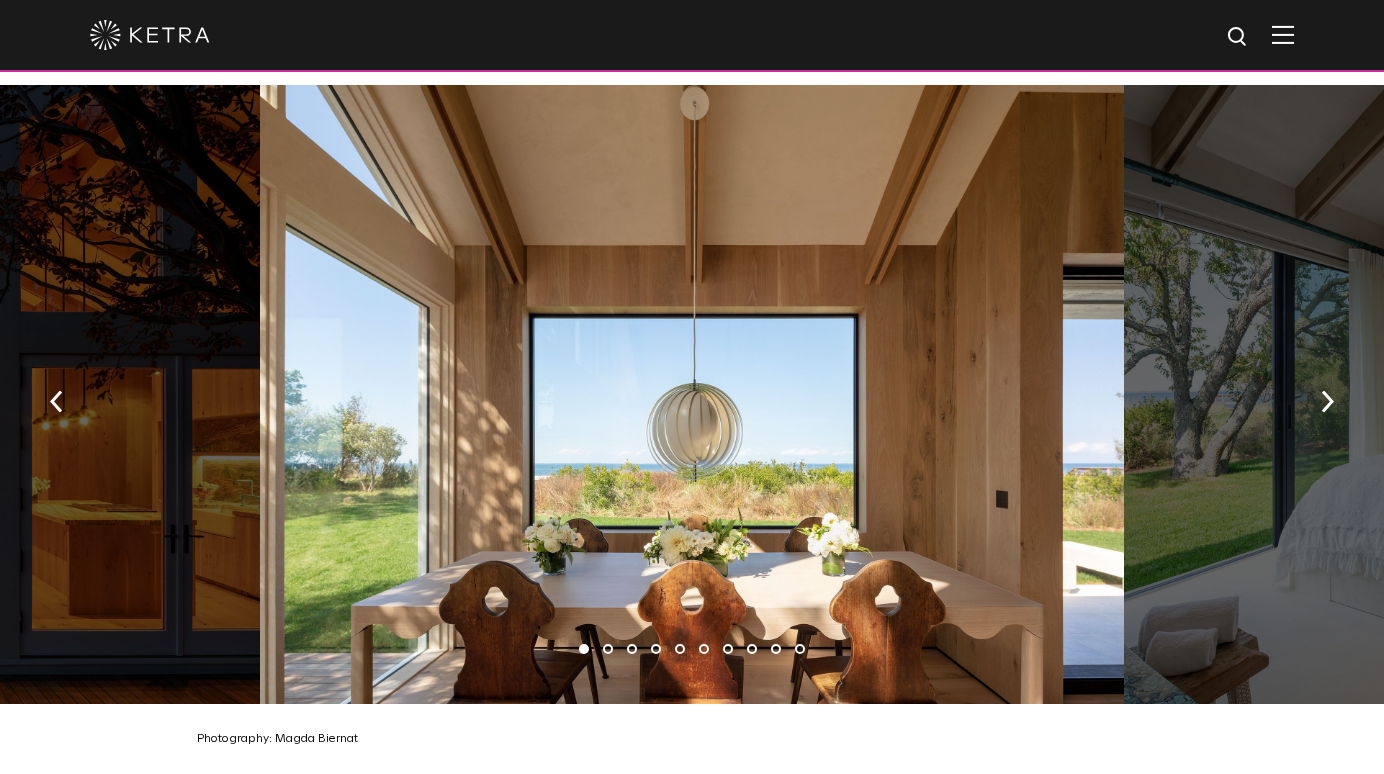 scroll, scrollTop: 2899, scrollLeft: 0, axis: vertical 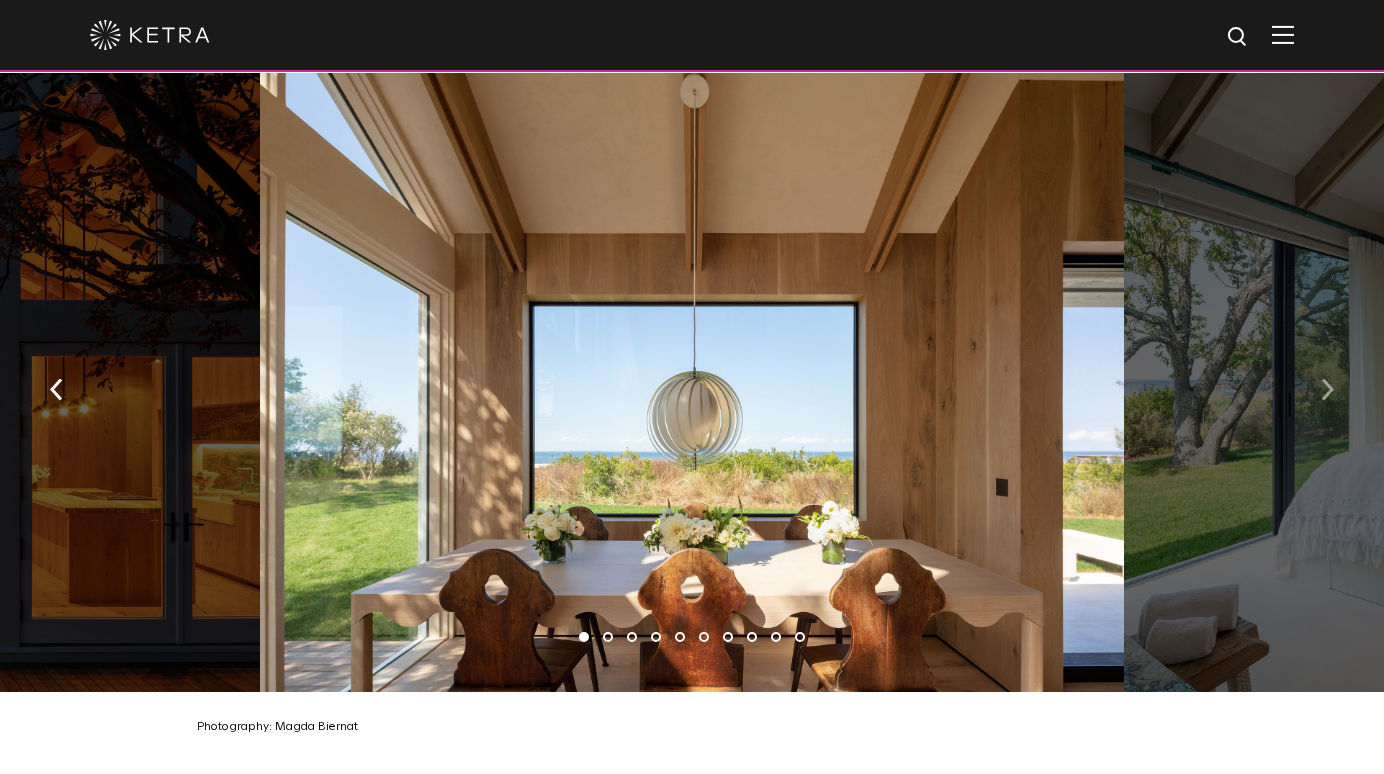 click at bounding box center (1327, 389) 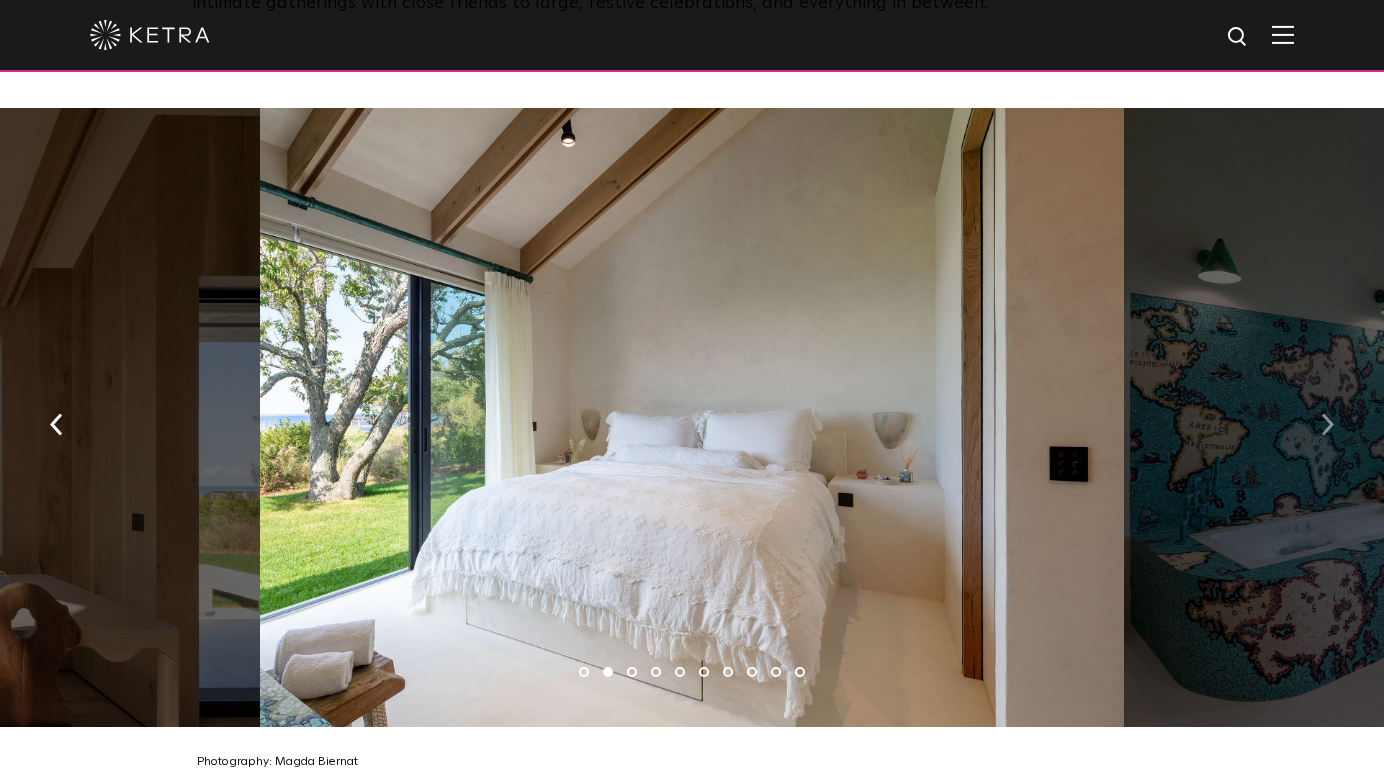 scroll, scrollTop: 2854, scrollLeft: 0, axis: vertical 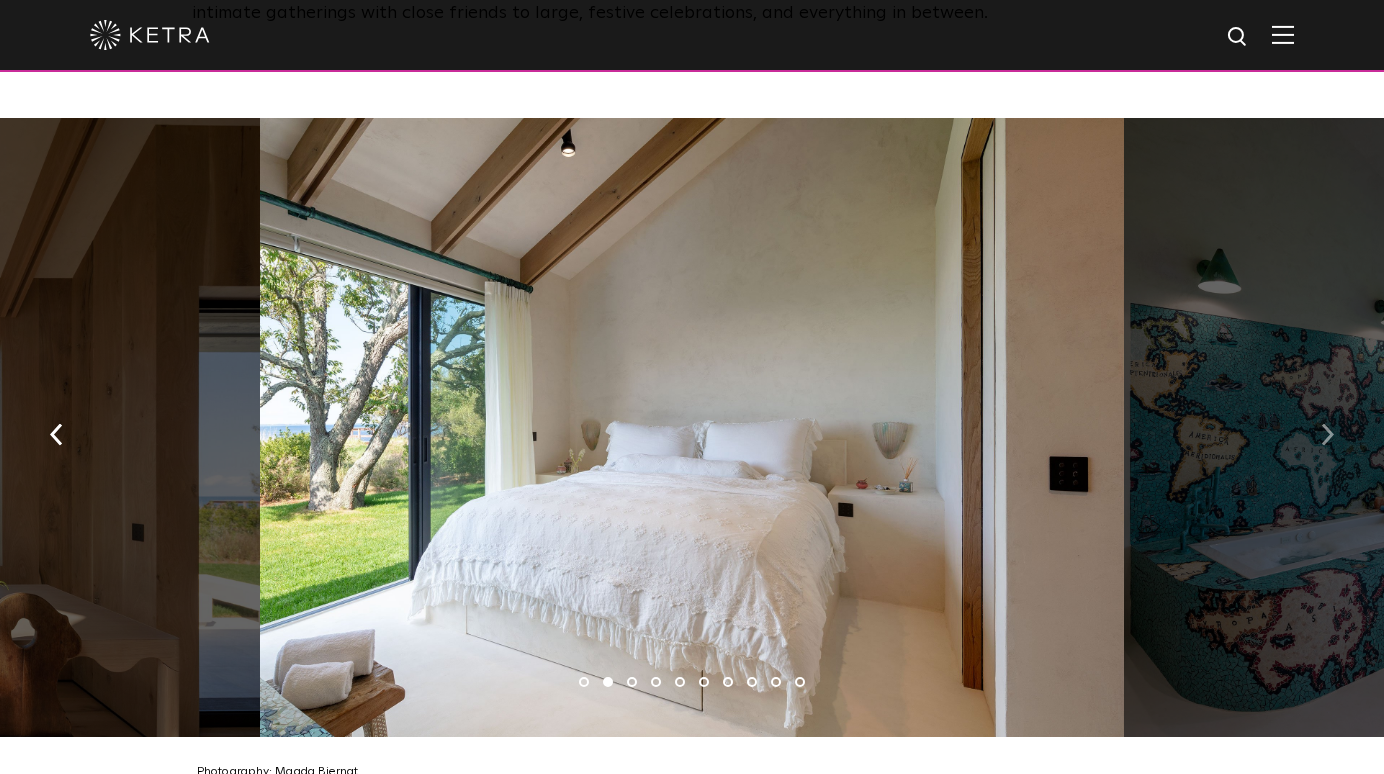 click at bounding box center (1327, 432) 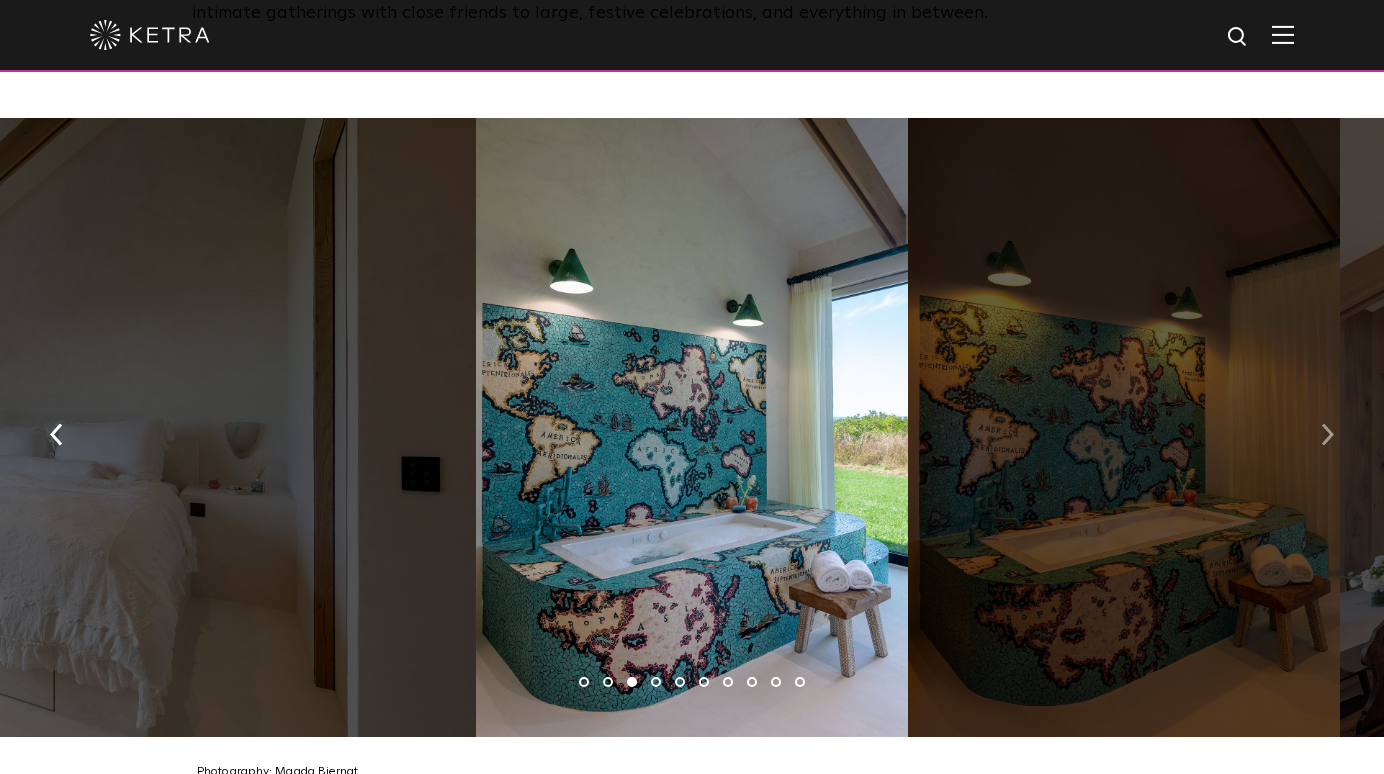 click at bounding box center (1327, 432) 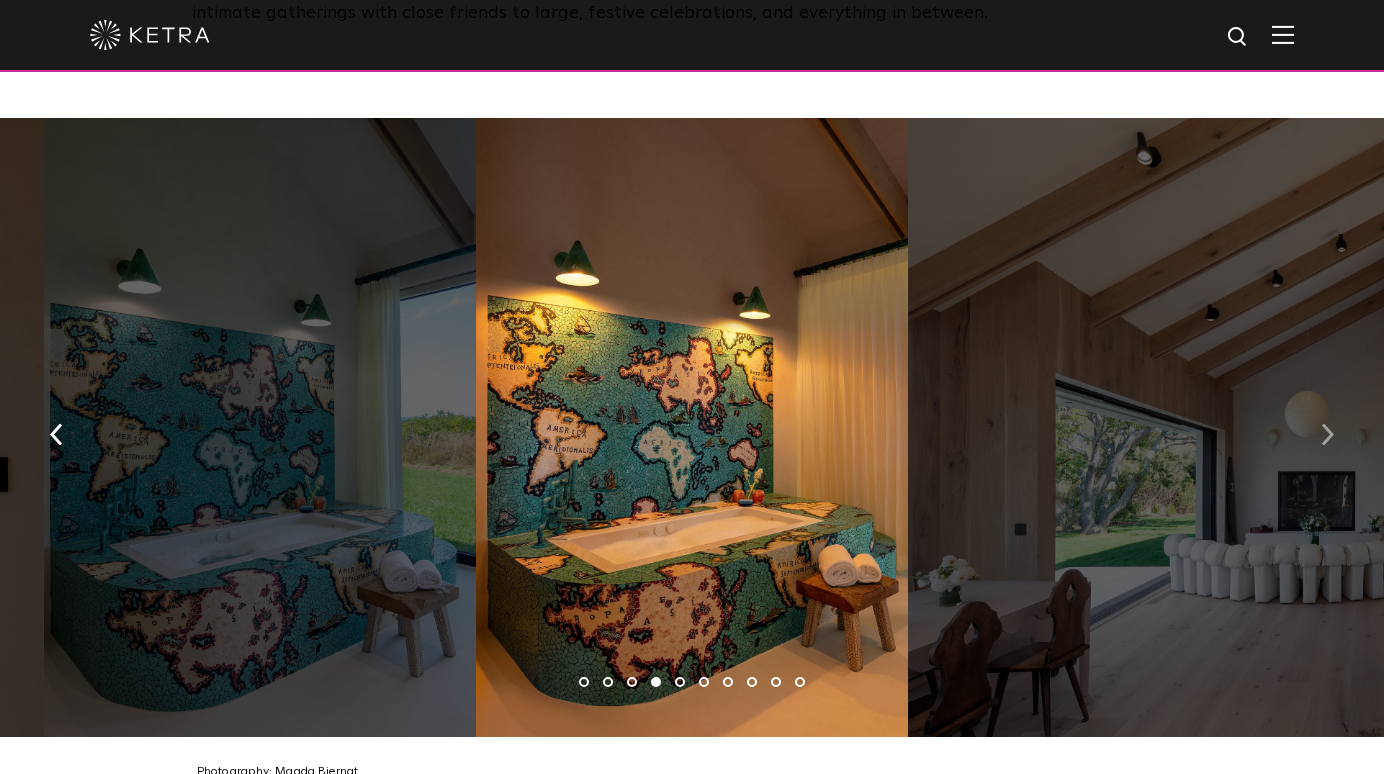 click at bounding box center (1327, 434) 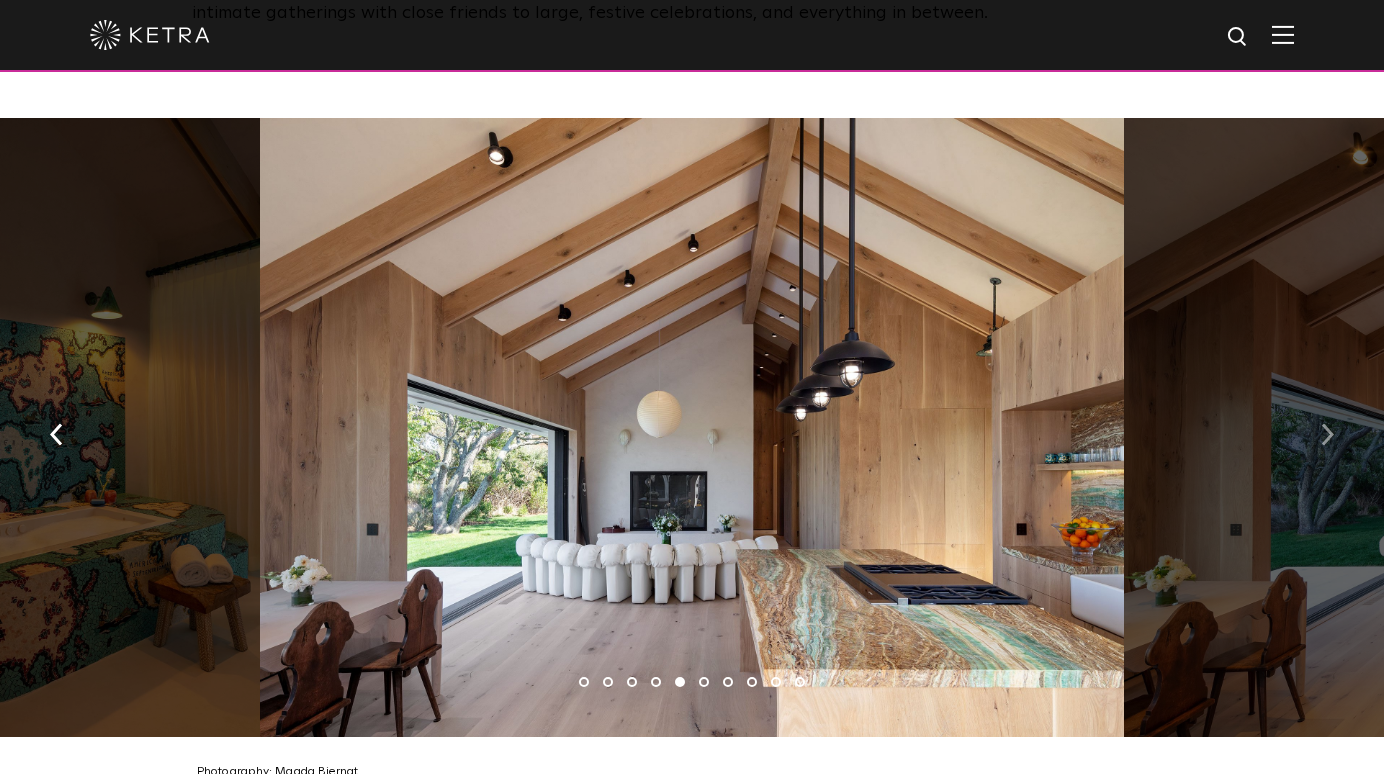 click at bounding box center [1327, 434] 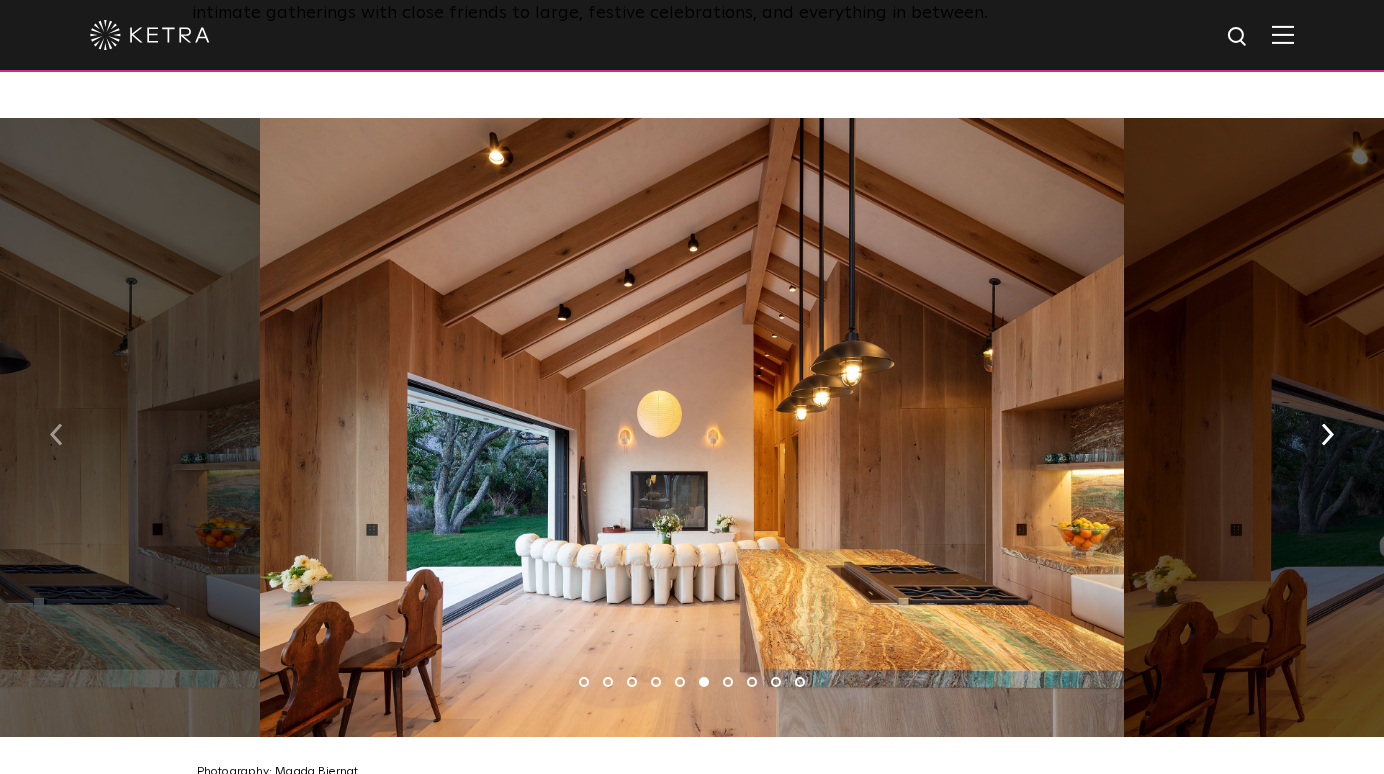 click at bounding box center (56, 434) 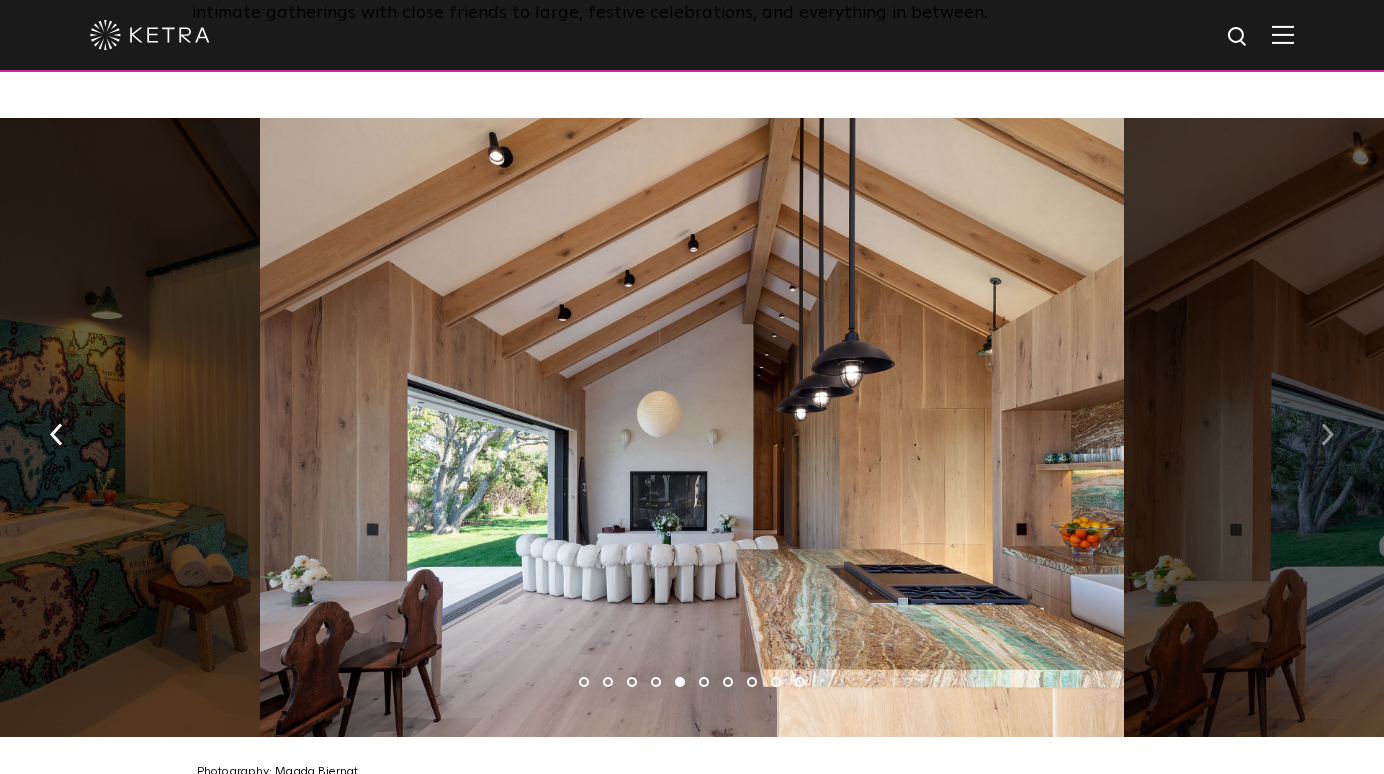 click at bounding box center (1327, 432) 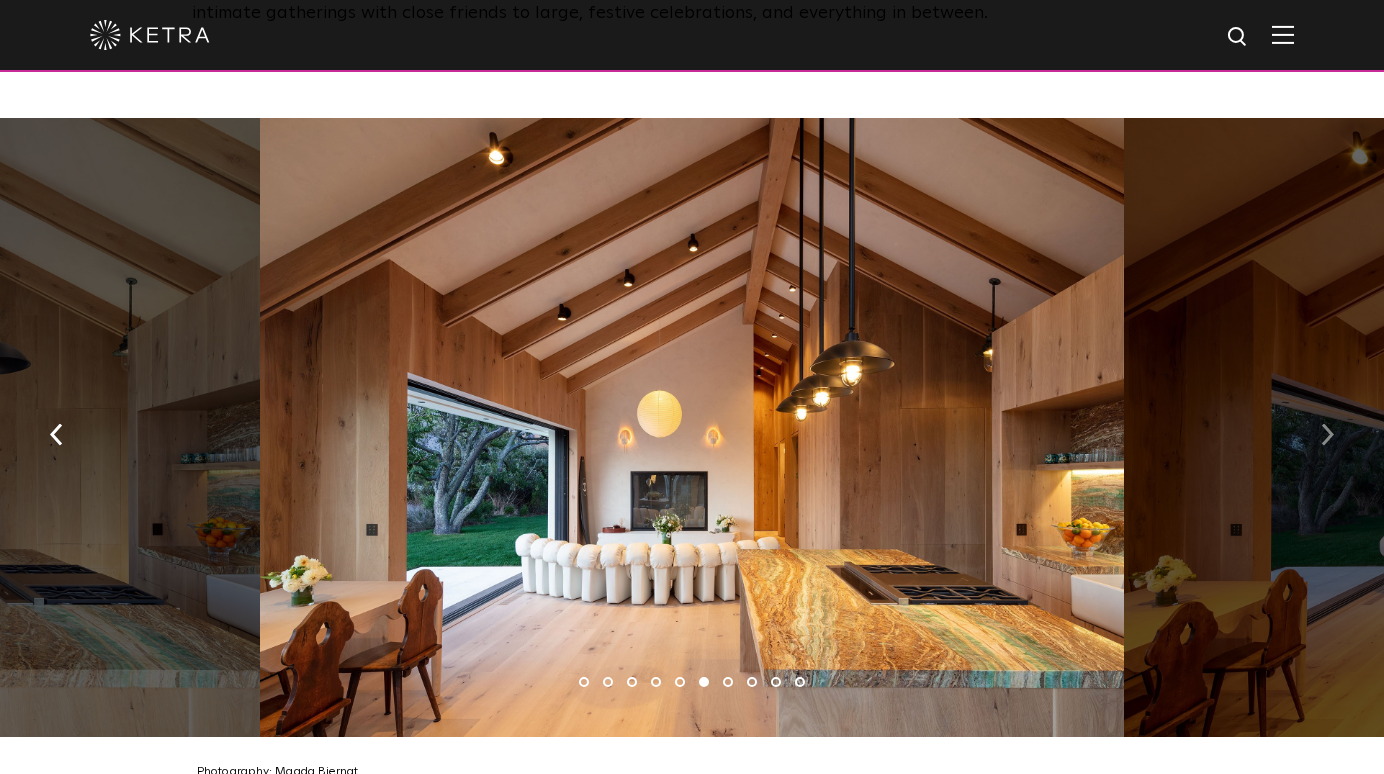 click at bounding box center (1327, 432) 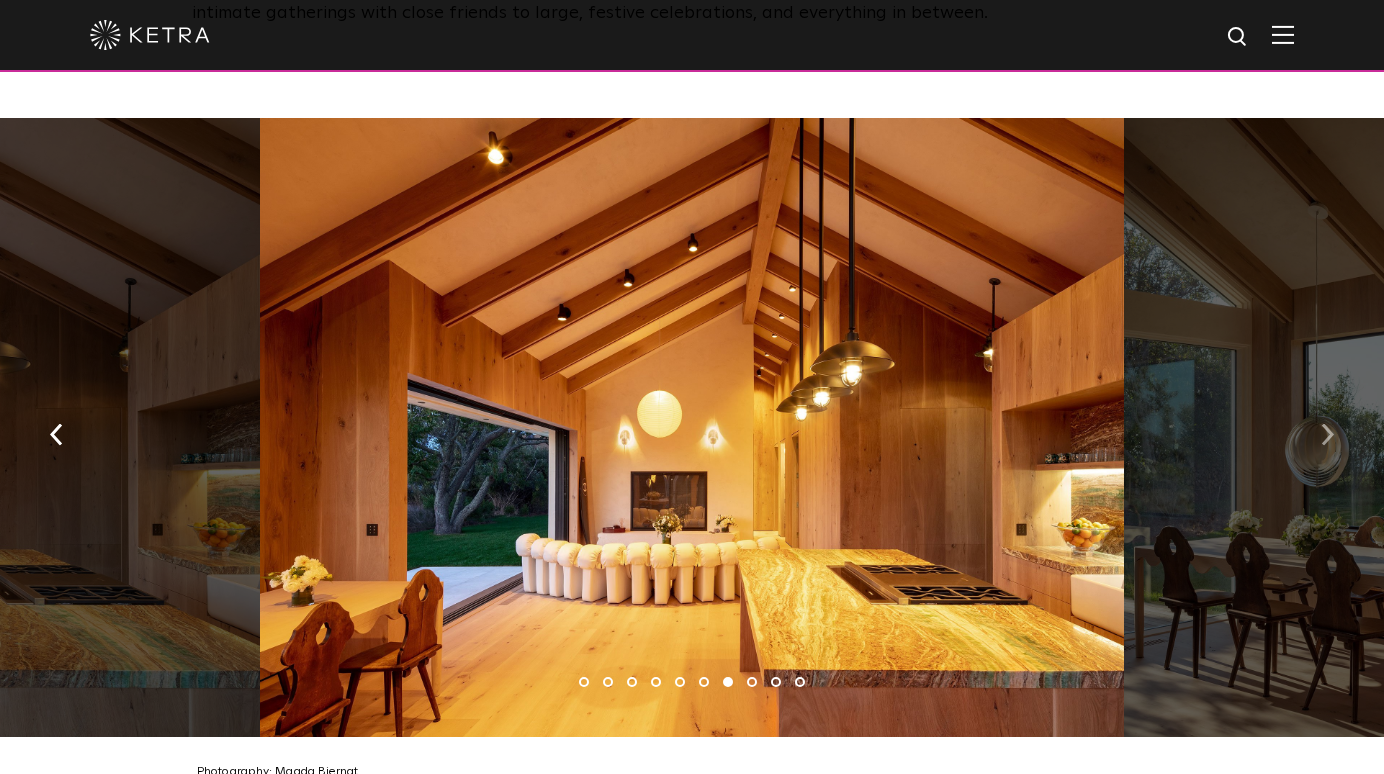 click at bounding box center (1327, 432) 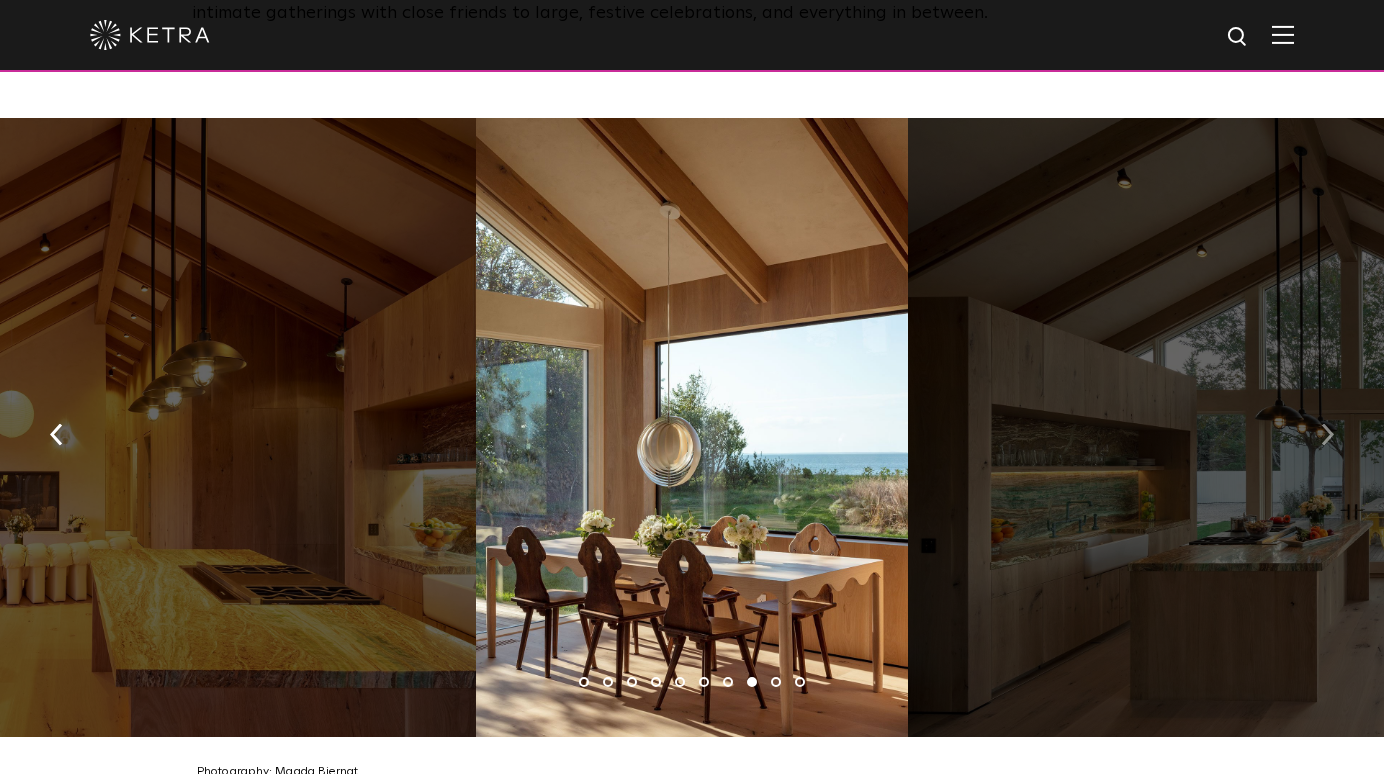 click at bounding box center [1327, 432] 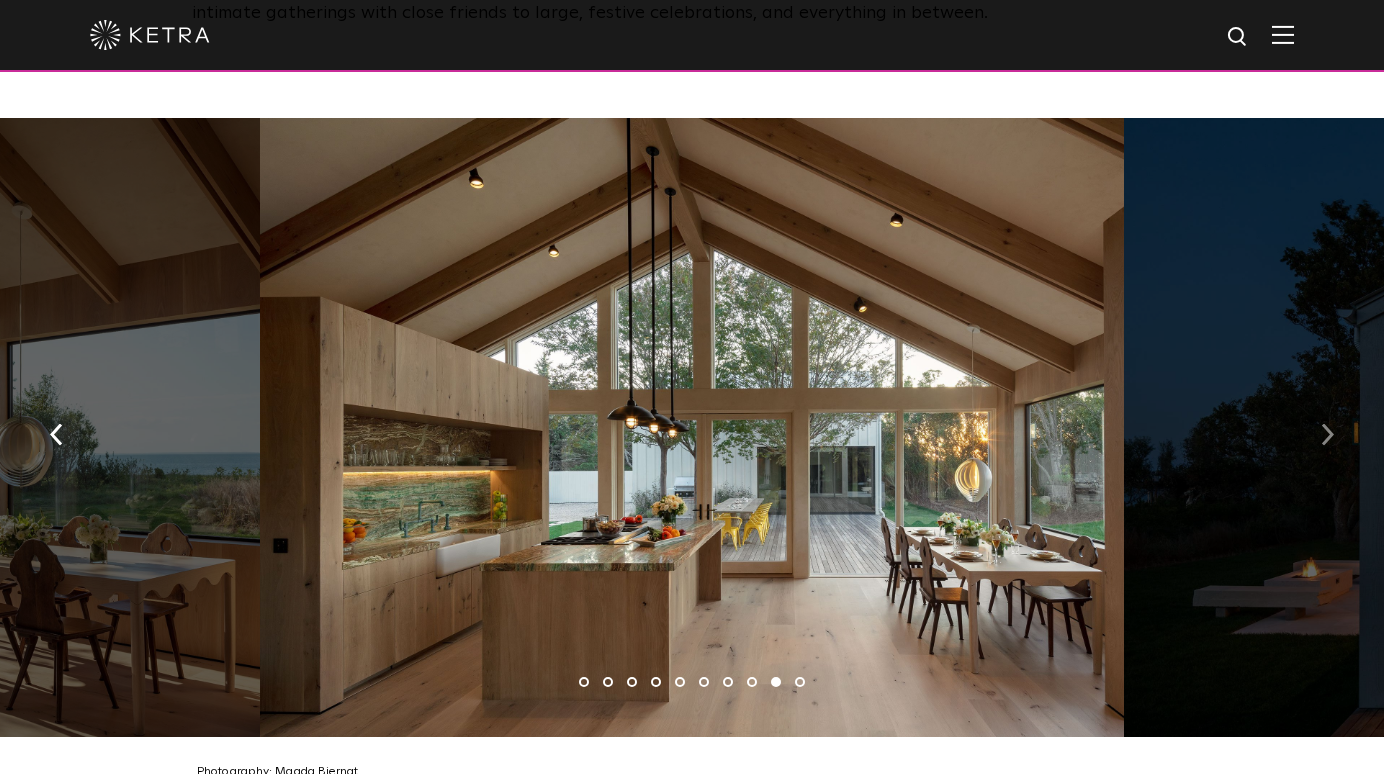 click at bounding box center (1327, 432) 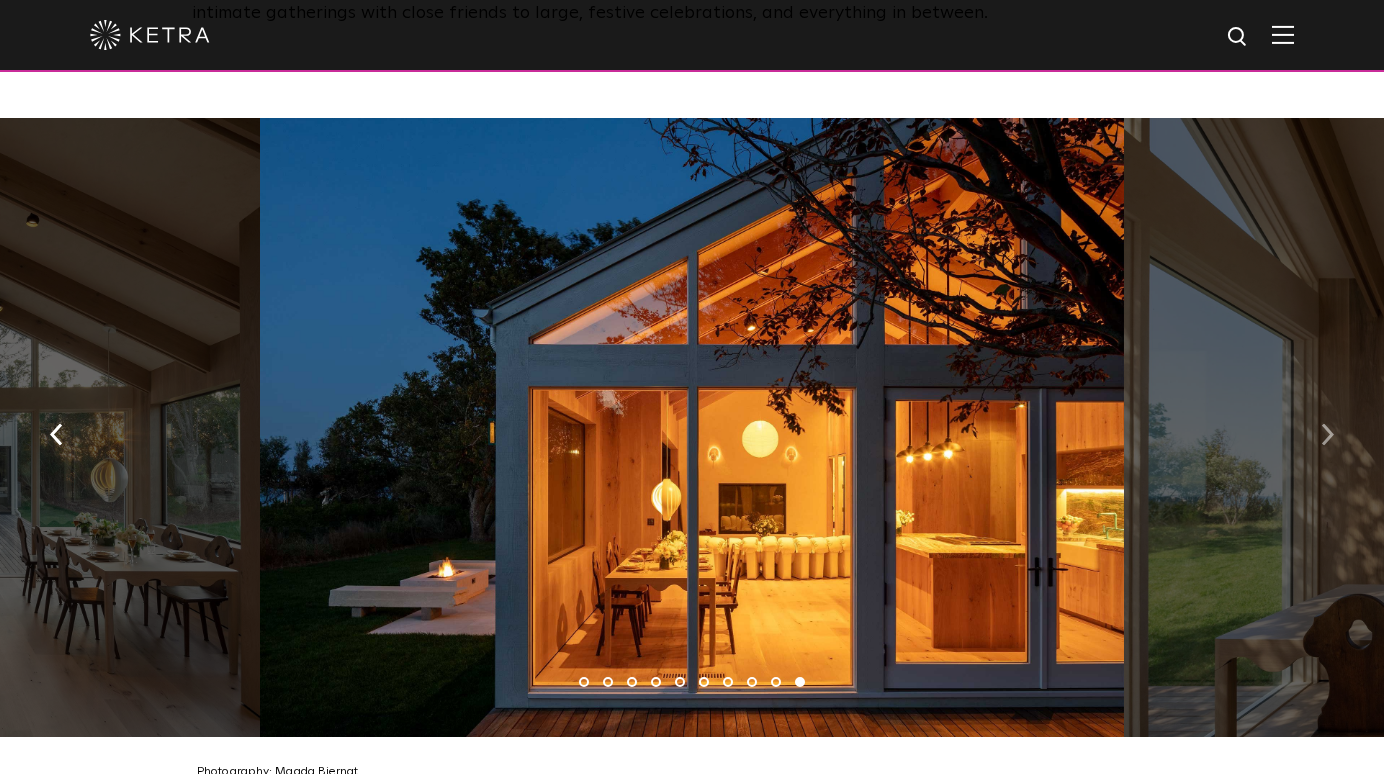 click at bounding box center (1327, 432) 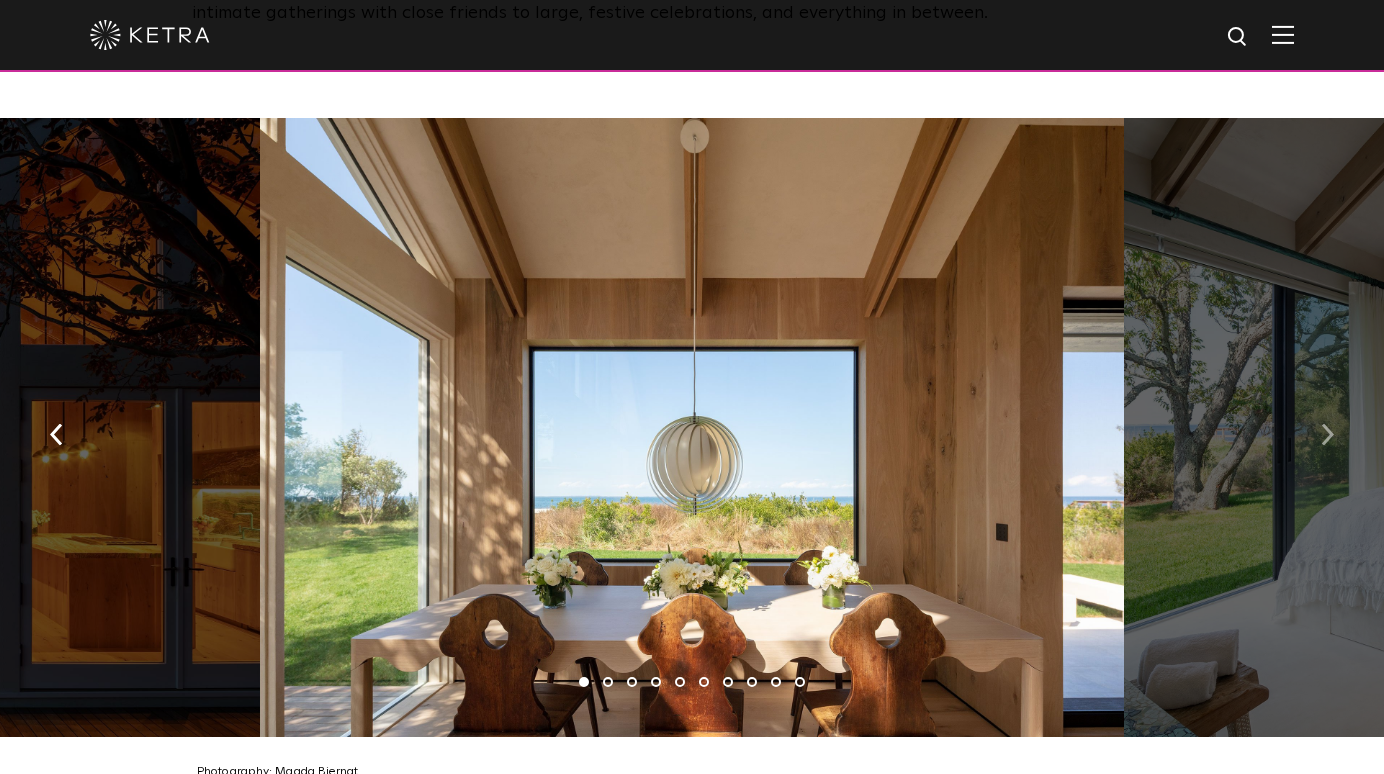 click at bounding box center (1327, 432) 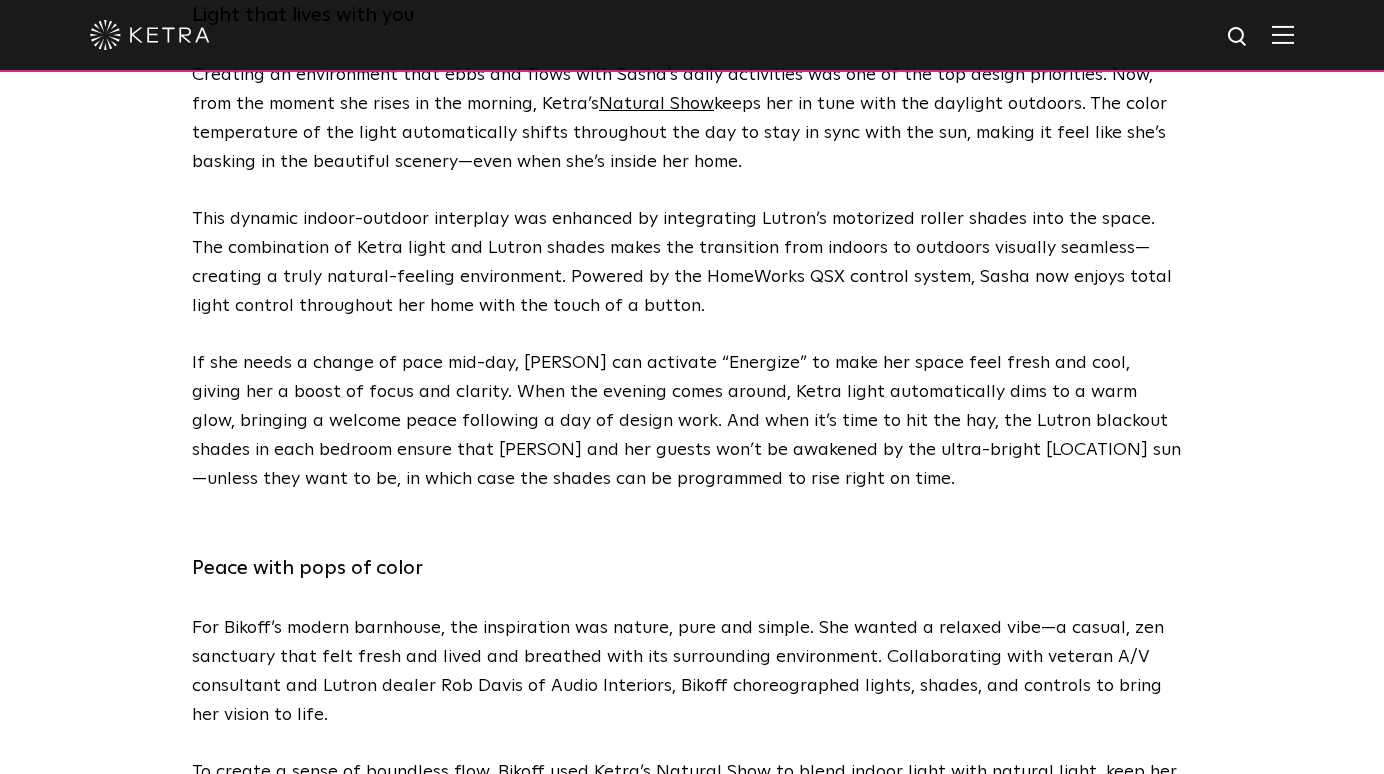 scroll, scrollTop: 3804, scrollLeft: 0, axis: vertical 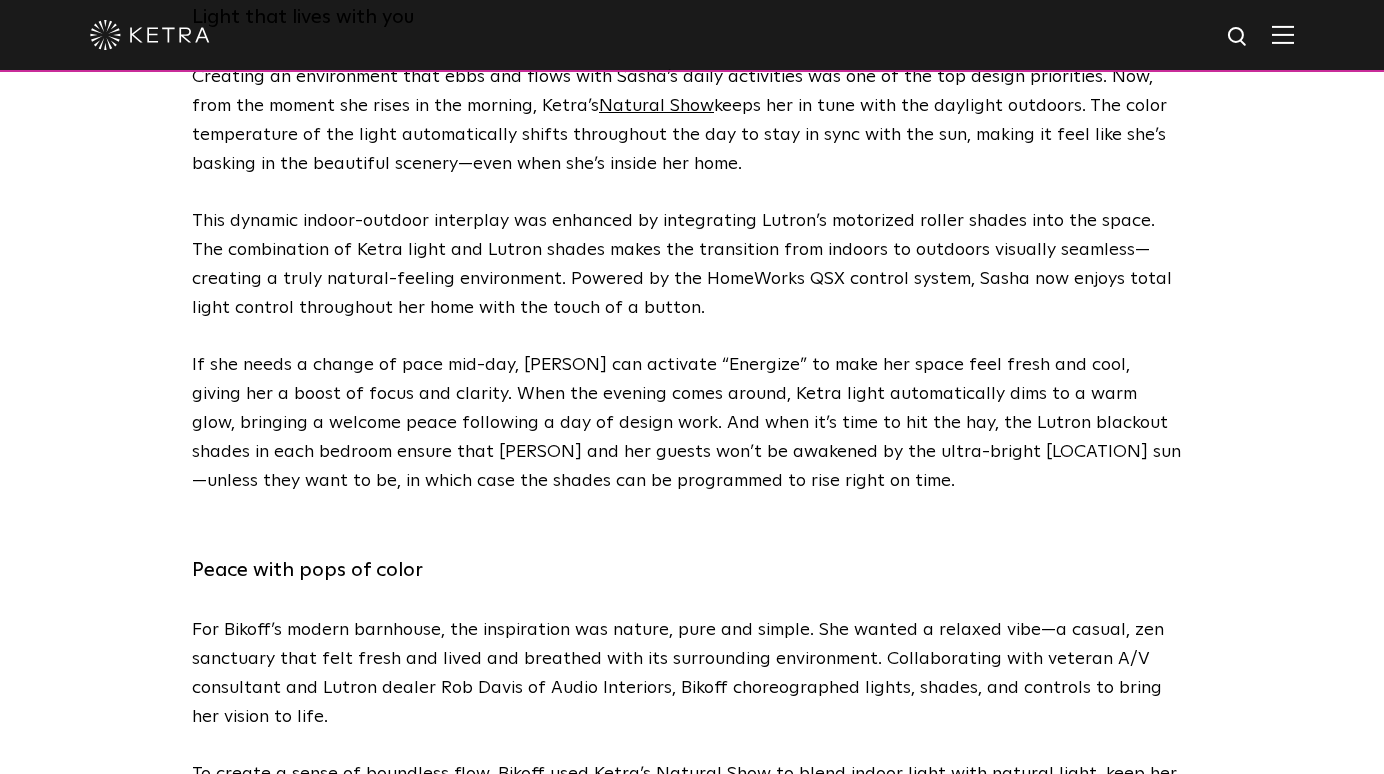 drag, startPoint x: 1045, startPoint y: 83, endPoint x: 1051, endPoint y: 141, distance: 58.30952 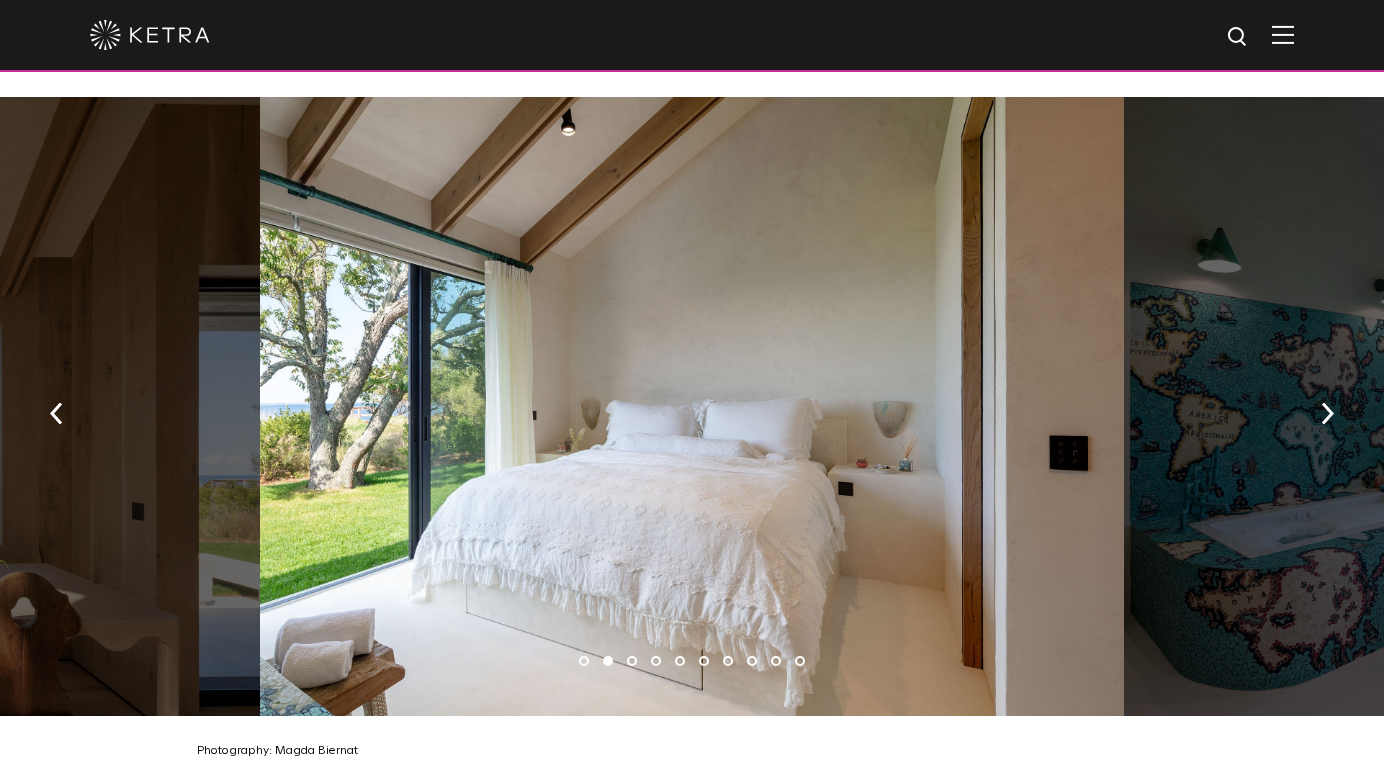 scroll, scrollTop: 2876, scrollLeft: 0, axis: vertical 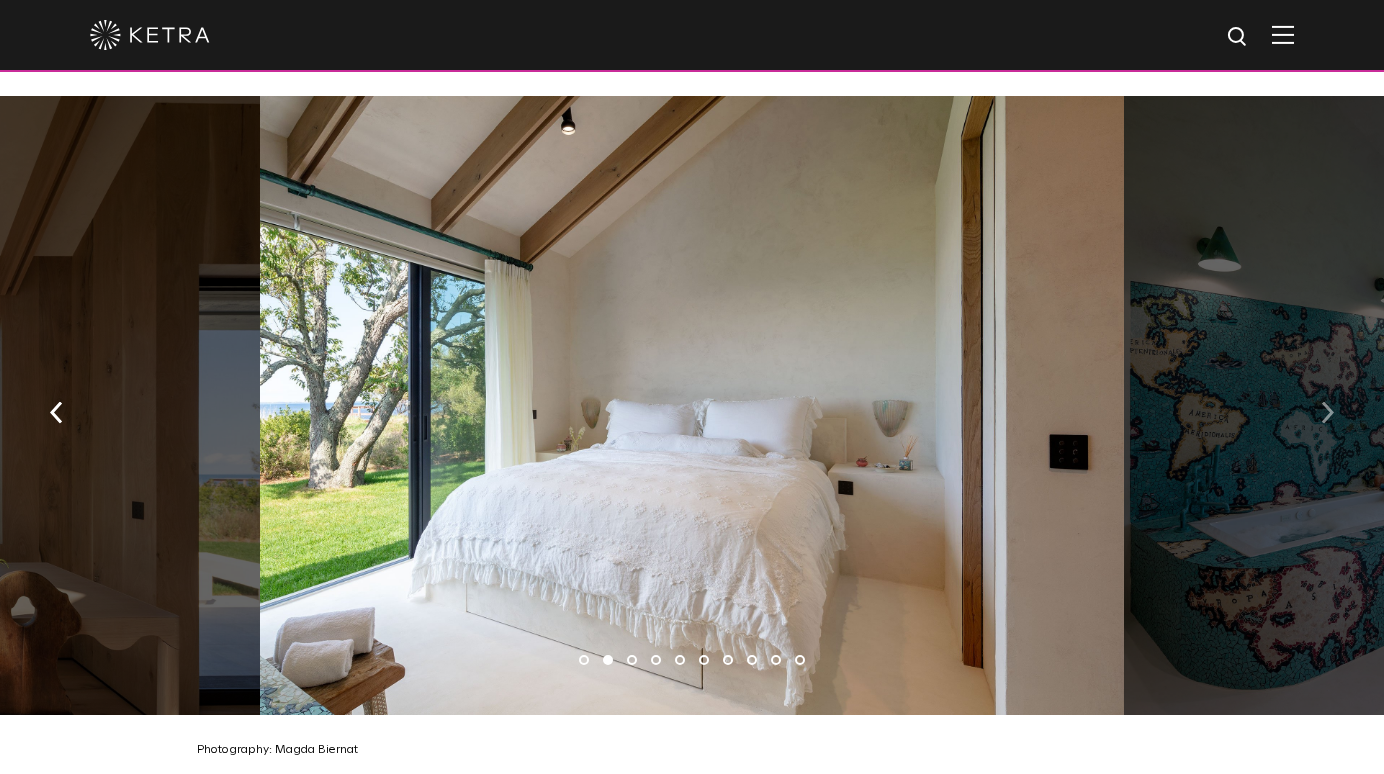 click at bounding box center (1327, 410) 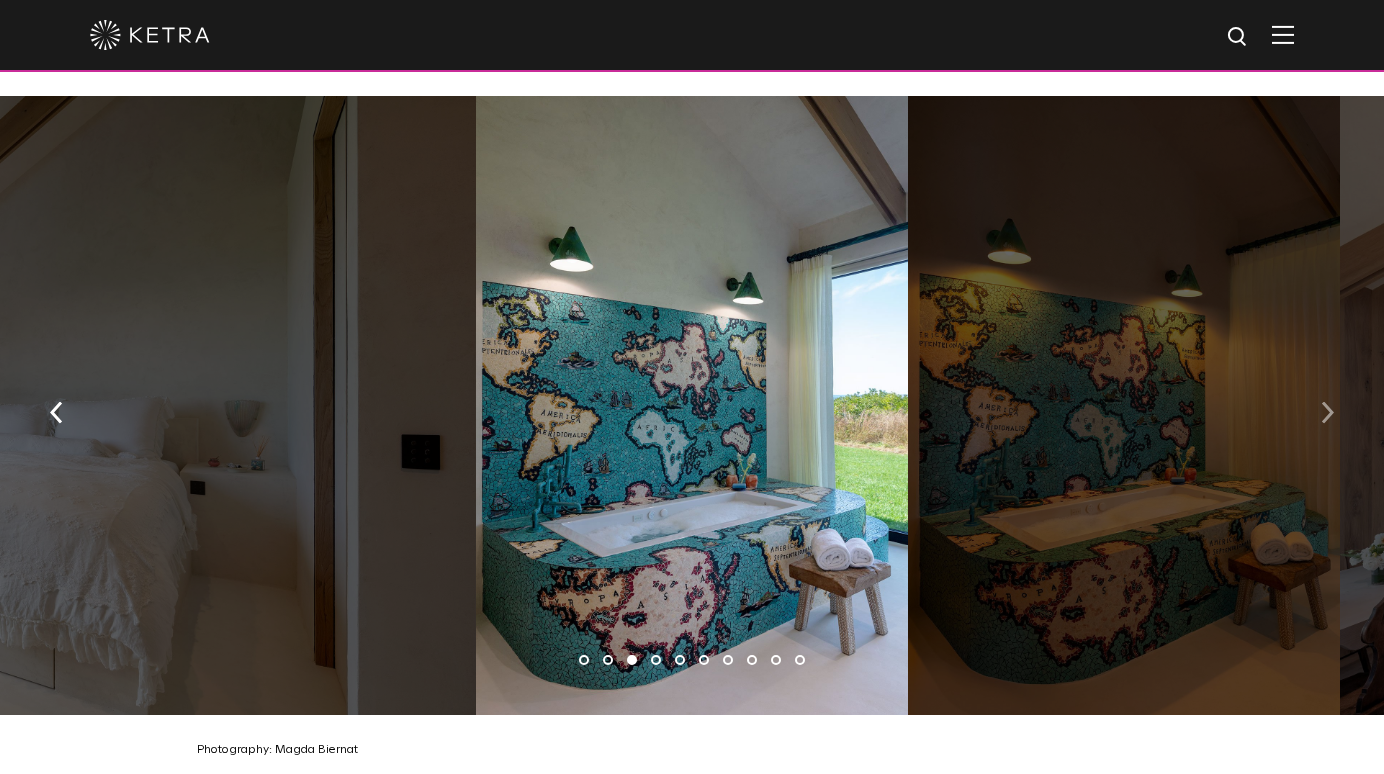 click at bounding box center (1327, 410) 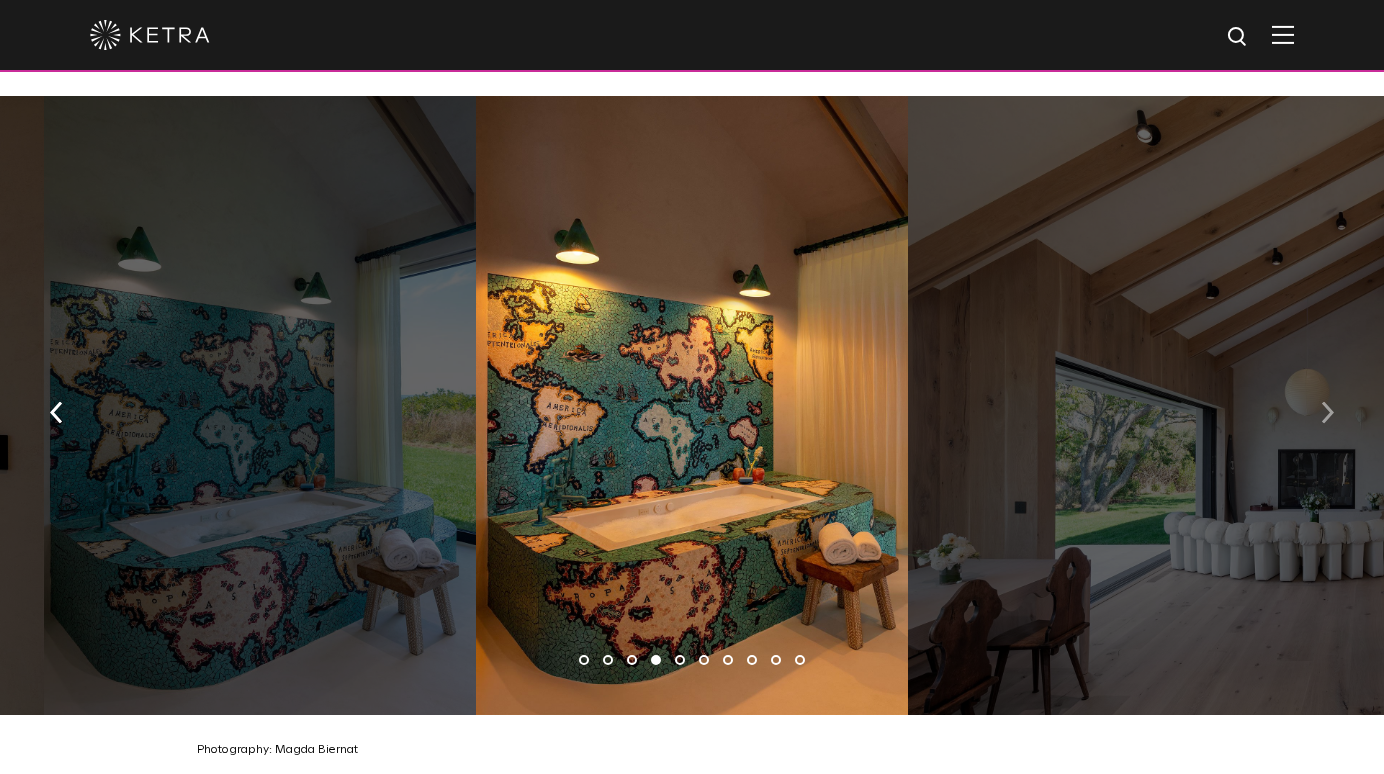 click at bounding box center (1327, 410) 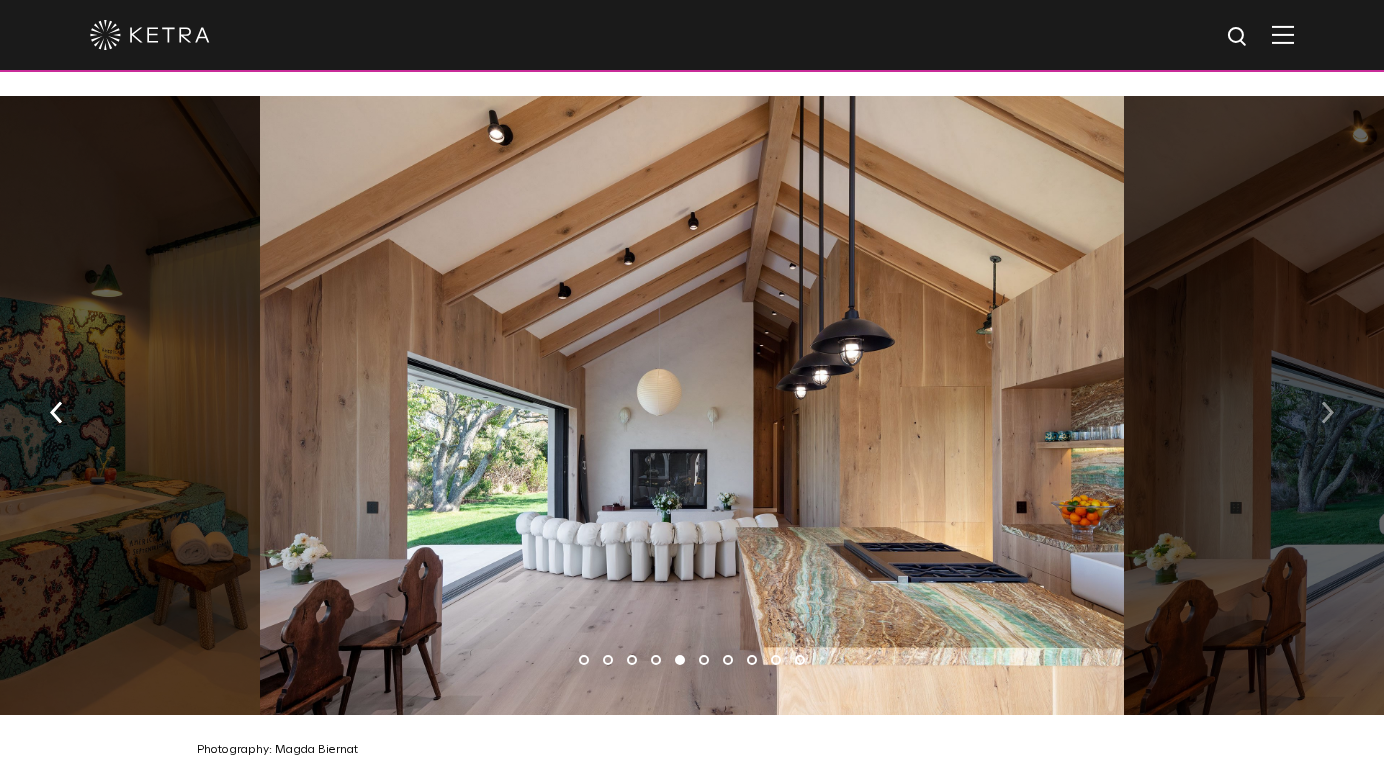 click at bounding box center (1327, 410) 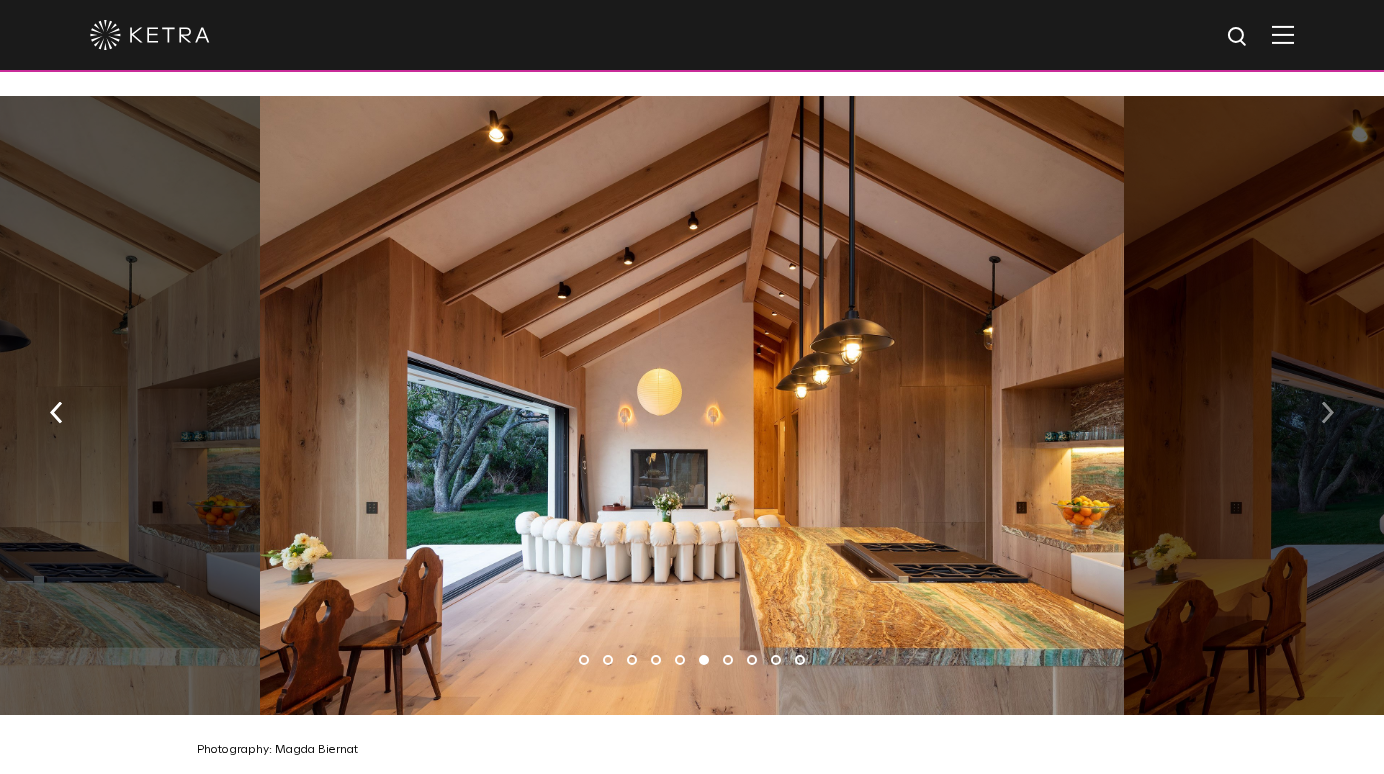 click at bounding box center [1327, 410] 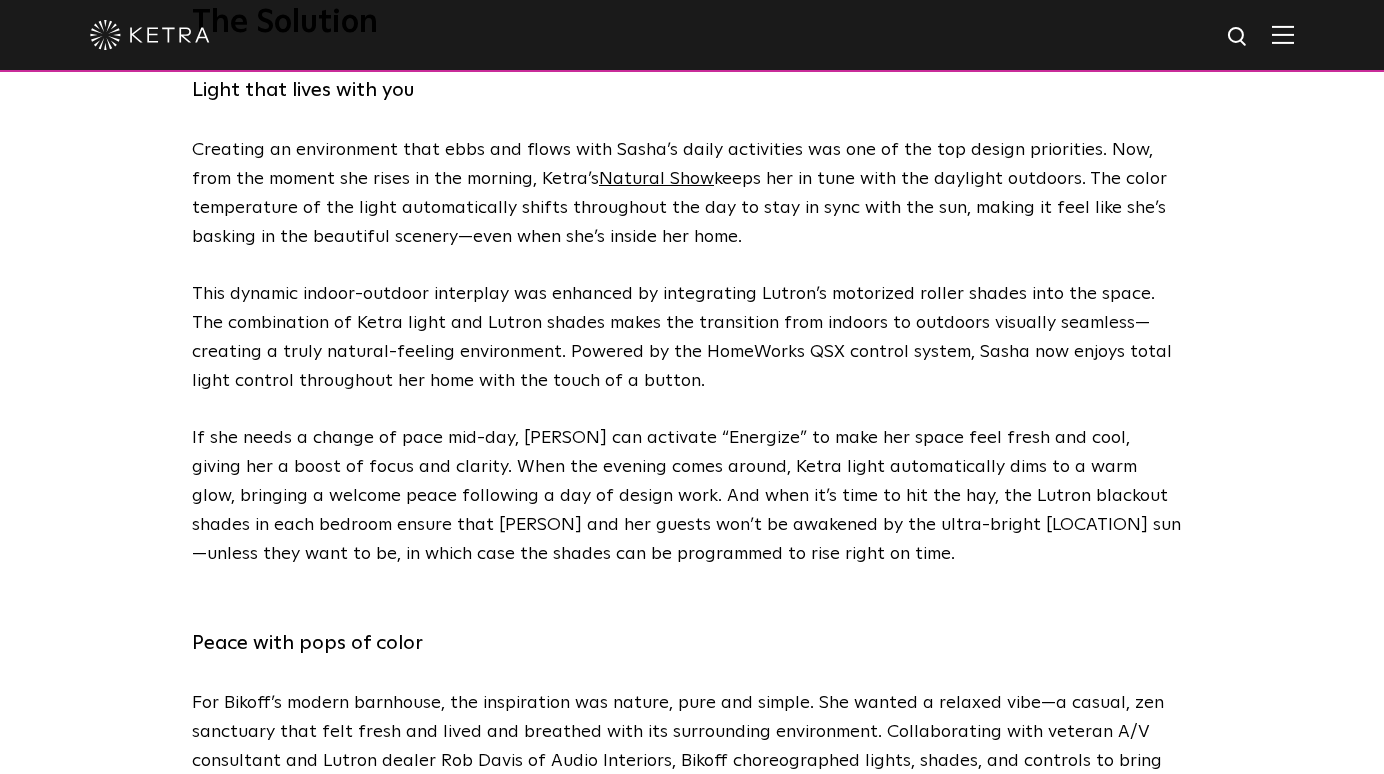 scroll, scrollTop: 3728, scrollLeft: 0, axis: vertical 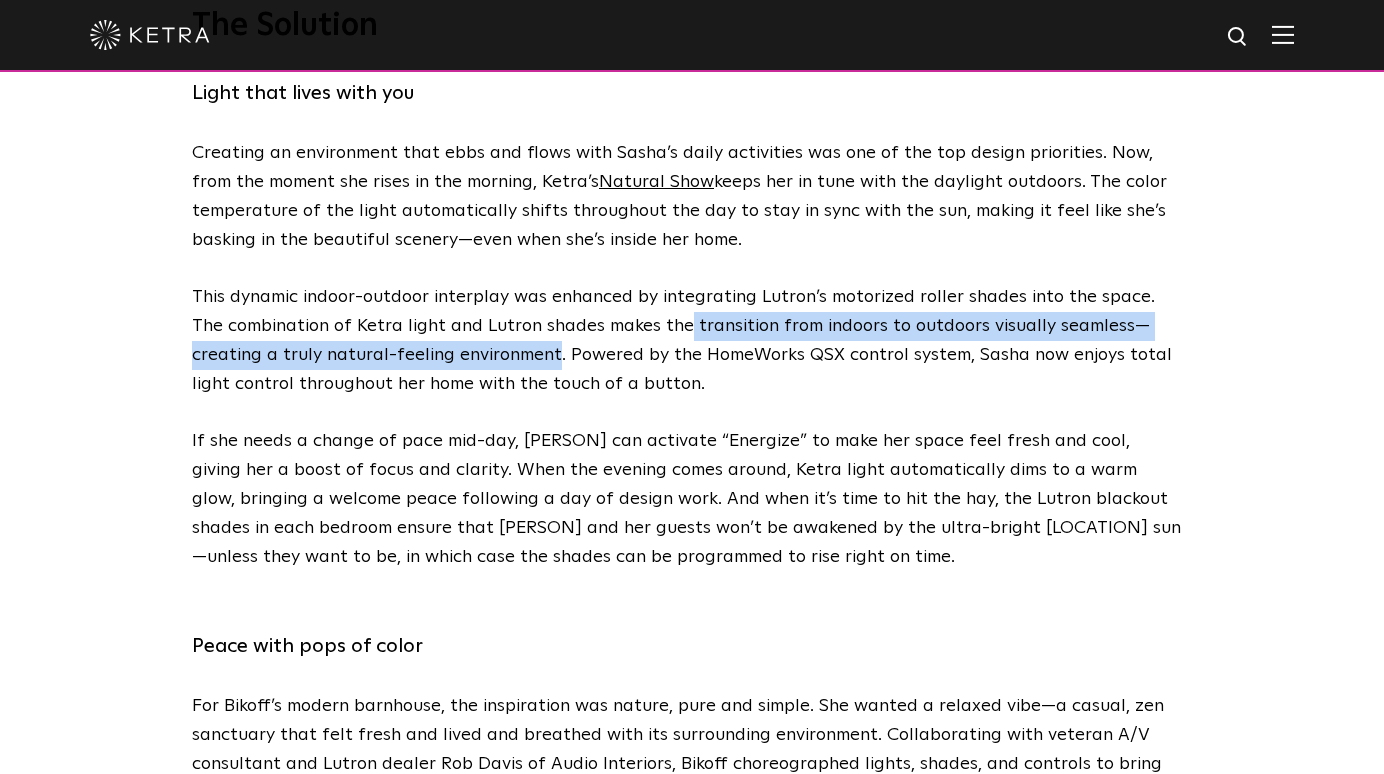 drag, startPoint x: 653, startPoint y: 297, endPoint x: 464, endPoint y: 328, distance: 191.52545 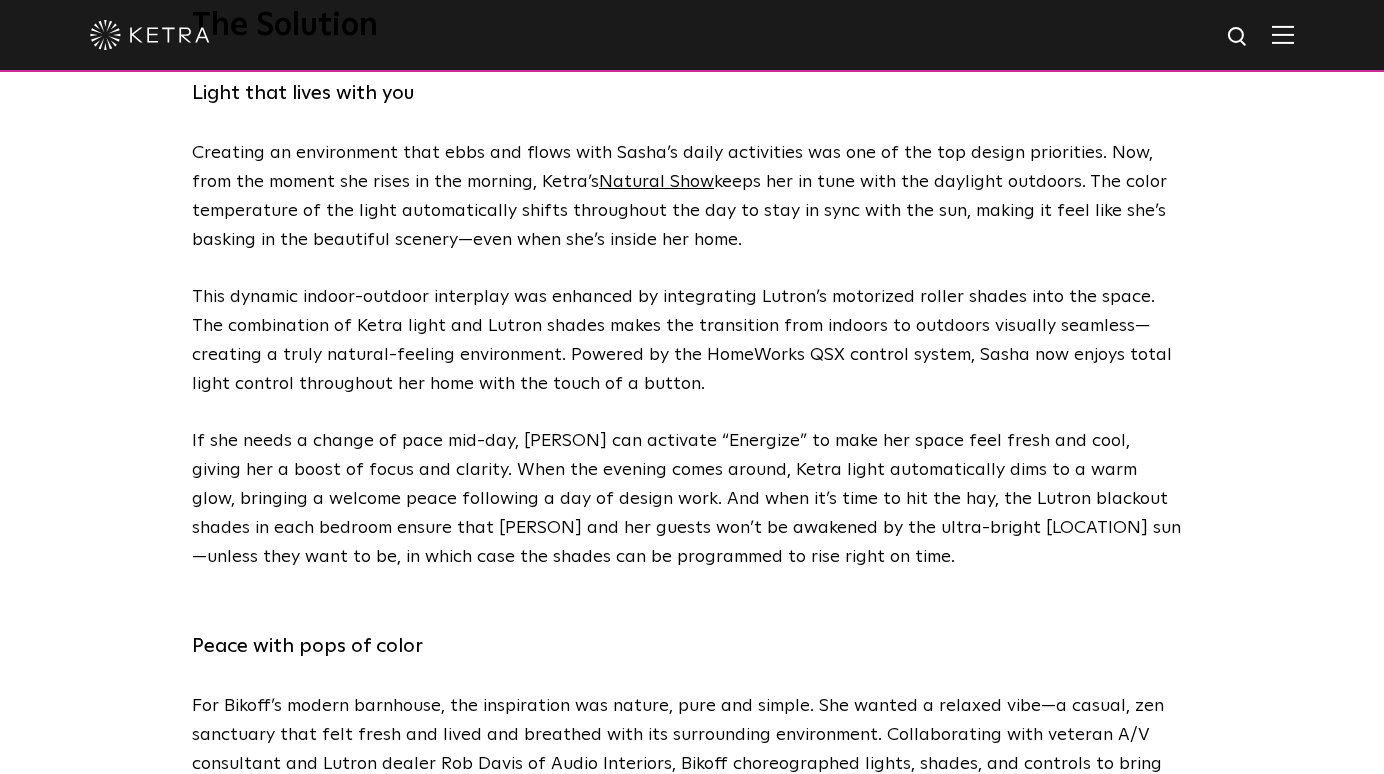 click on "Creating an environment that ebbs and flows with Sasha’s daily activities was one of the top design priorities. Now, from the moment she rises in the morning, Ketra’s  Natural Show  keeps her in tune with the daylight outdoors. The color temperature of the light automatically shifts throughout the day to stay in sync with the sun, making it feel like she’s basking in the beautiful scenery—even when she’s inside her home.  This dynamic indoor-outdoor interplay was enhanced by integrating Lutron’s motorized roller shades into the space. The combination of Ketra light and Lutron shades makes the transition from indoors to outdoors visually seamless—creating a truly natural-feeling environment. Powered by the HomeWorks QSX control system, Sasha now enjoys total light control throughout her home with the touch of a button." at bounding box center (687, 369) 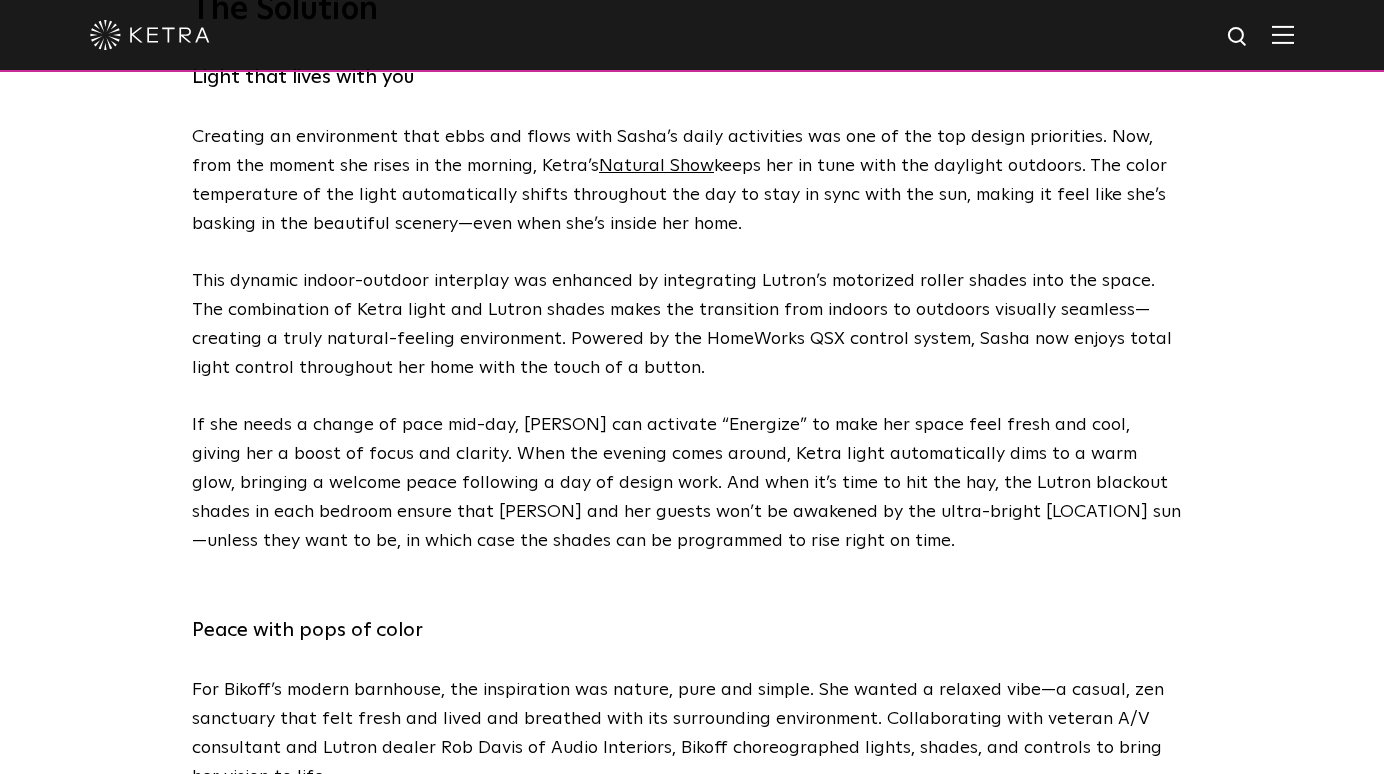 scroll, scrollTop: 3748, scrollLeft: 0, axis: vertical 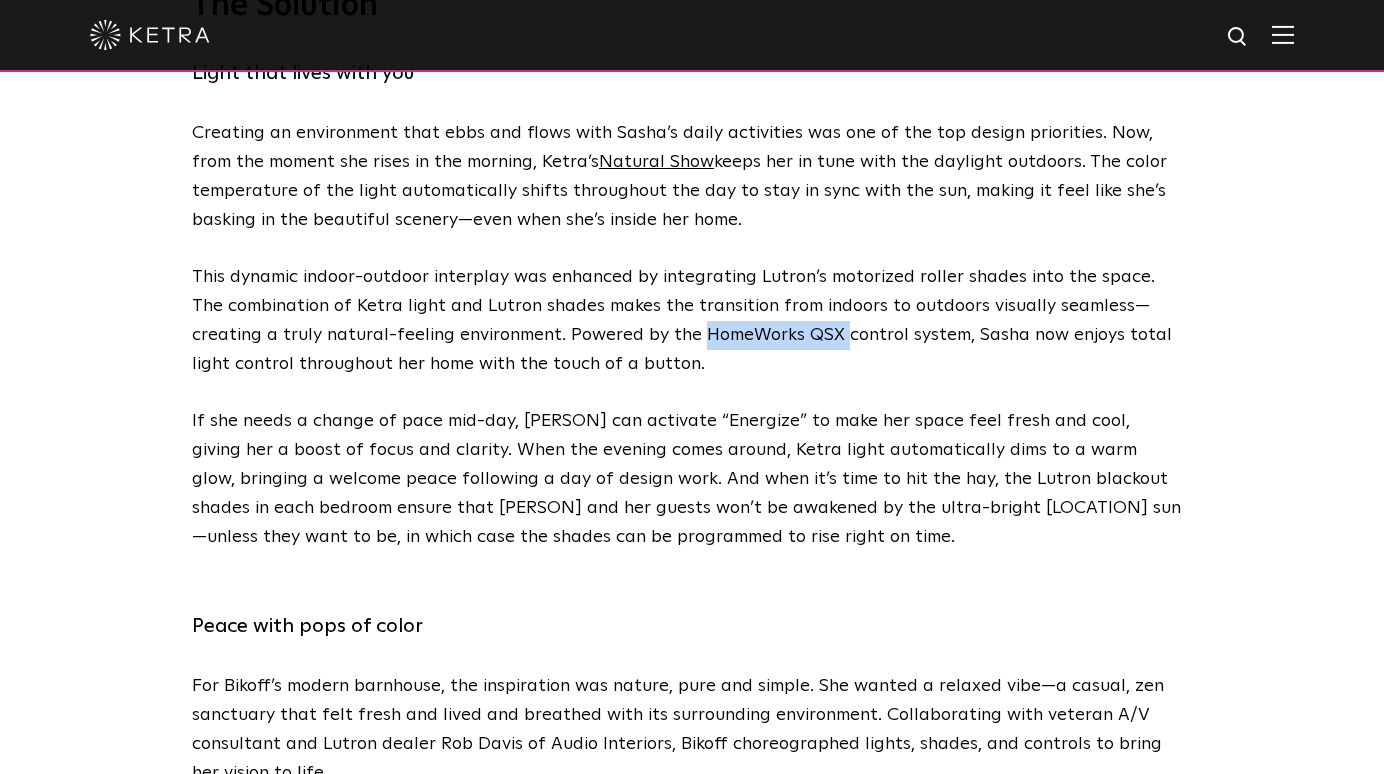 drag, startPoint x: 607, startPoint y: 305, endPoint x: 748, endPoint y: 312, distance: 141.17365 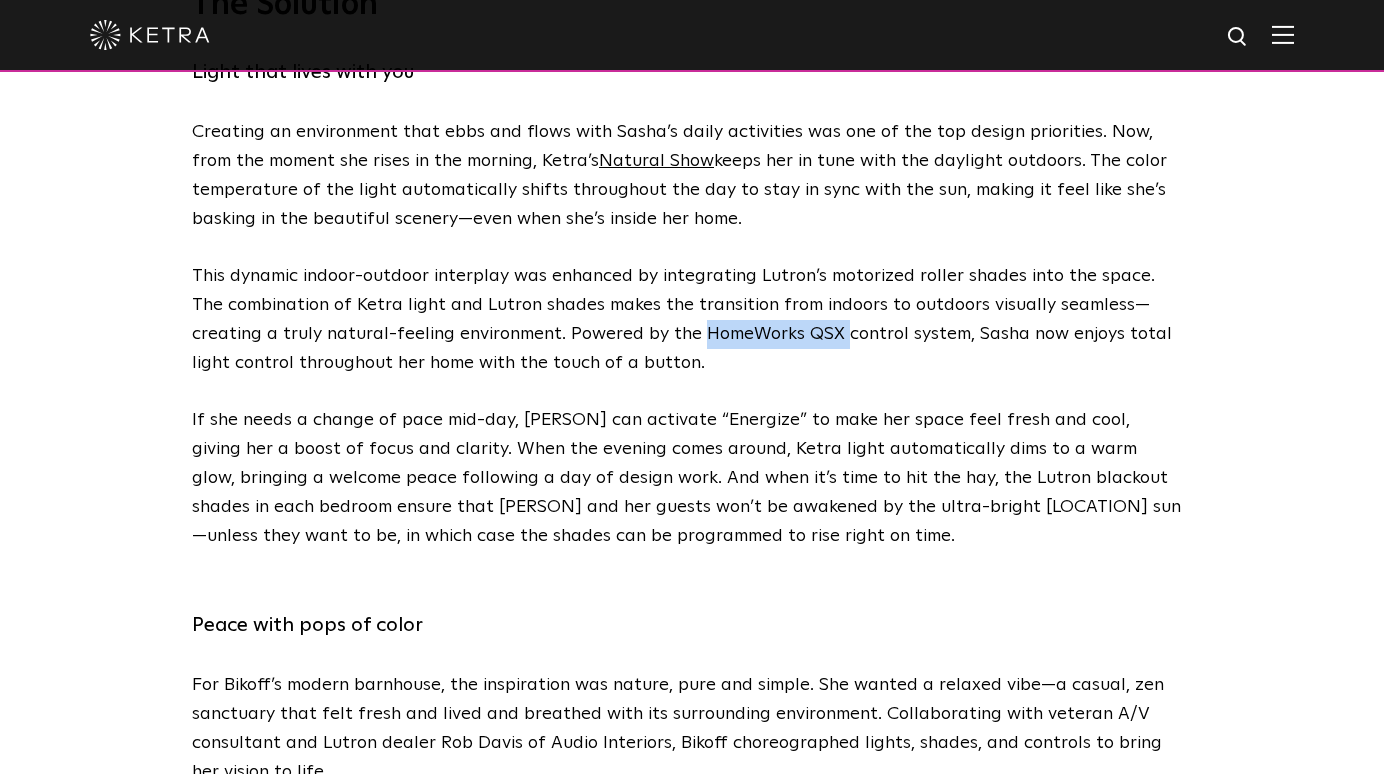 scroll, scrollTop: 3751, scrollLeft: 0, axis: vertical 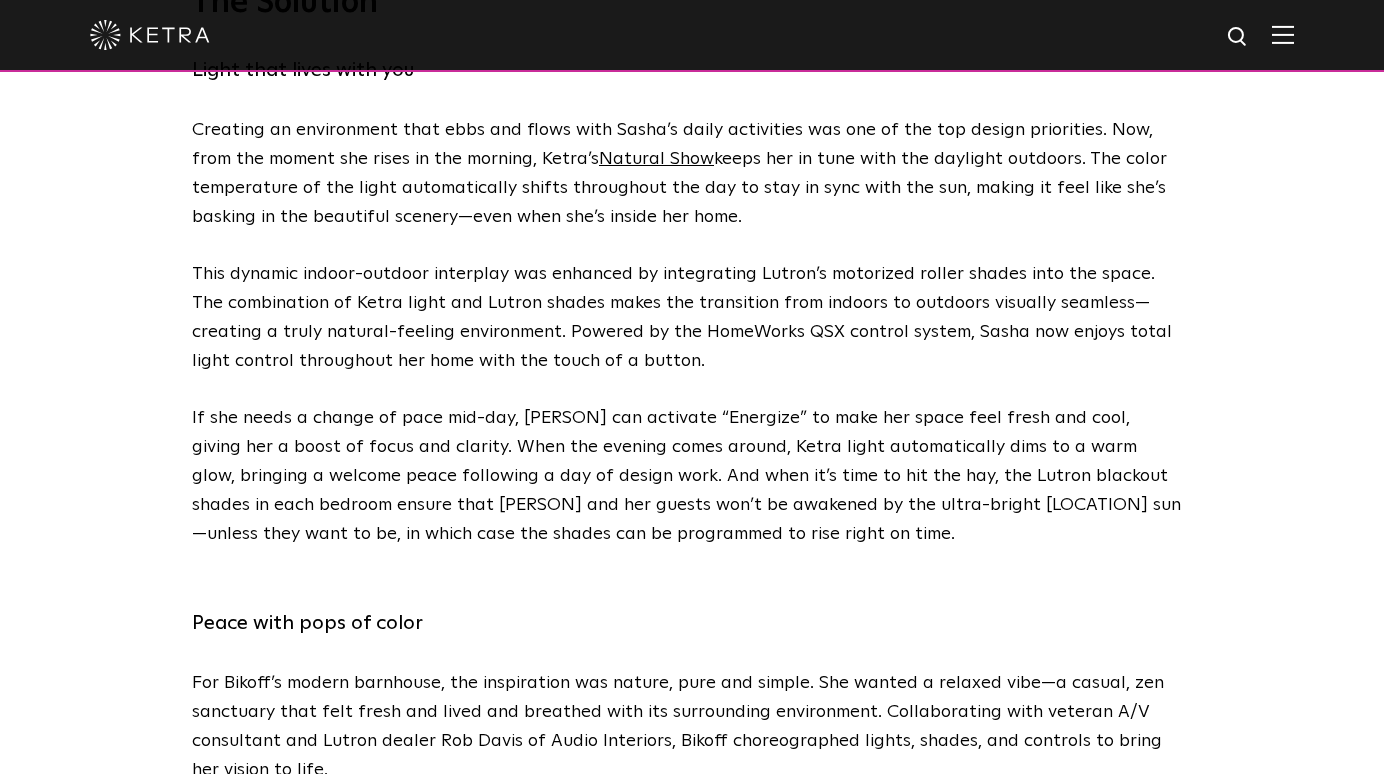 click on "Creating an environment that ebbs and flows with Sasha’s daily activities was one of the top design priorities. Now, from the moment she rises in the morning, Ketra’s  Natural Show  keeps her in tune with the daylight outdoors. The color temperature of the light automatically shifts throughout the day to stay in sync with the sun, making it feel like she’s basking in the beautiful scenery—even when she’s inside her home.  This dynamic indoor-outdoor interplay was enhanced by integrating Lutron’s motorized roller shades into the space. The combination of Ketra light and Lutron shades makes the transition from indoors to outdoors visually seamless—creating a truly natural-feeling environment. Powered by the HomeWorks QSX control system, Sasha now enjoys total light control throughout her home with the touch of a button." at bounding box center (687, 346) 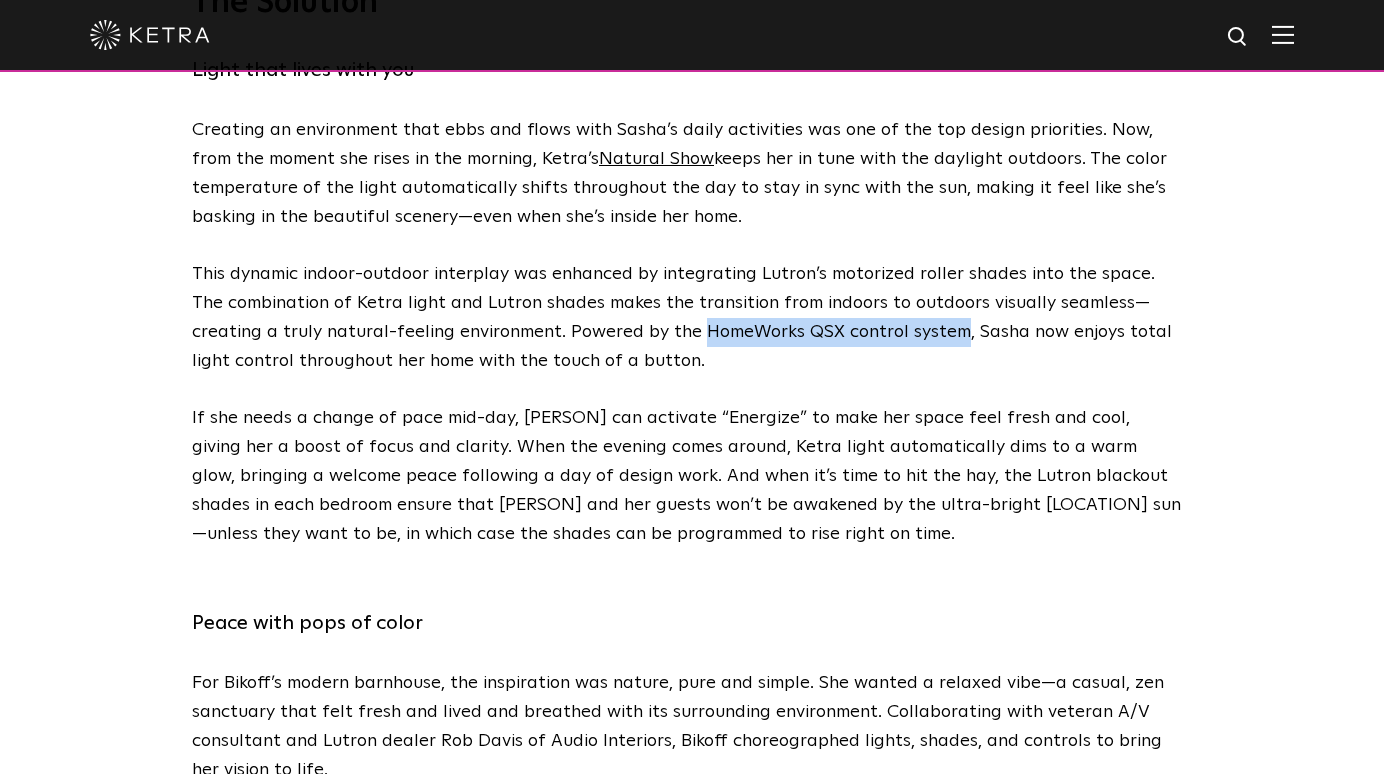 drag, startPoint x: 605, startPoint y: 302, endPoint x: 858, endPoint y: 302, distance: 253 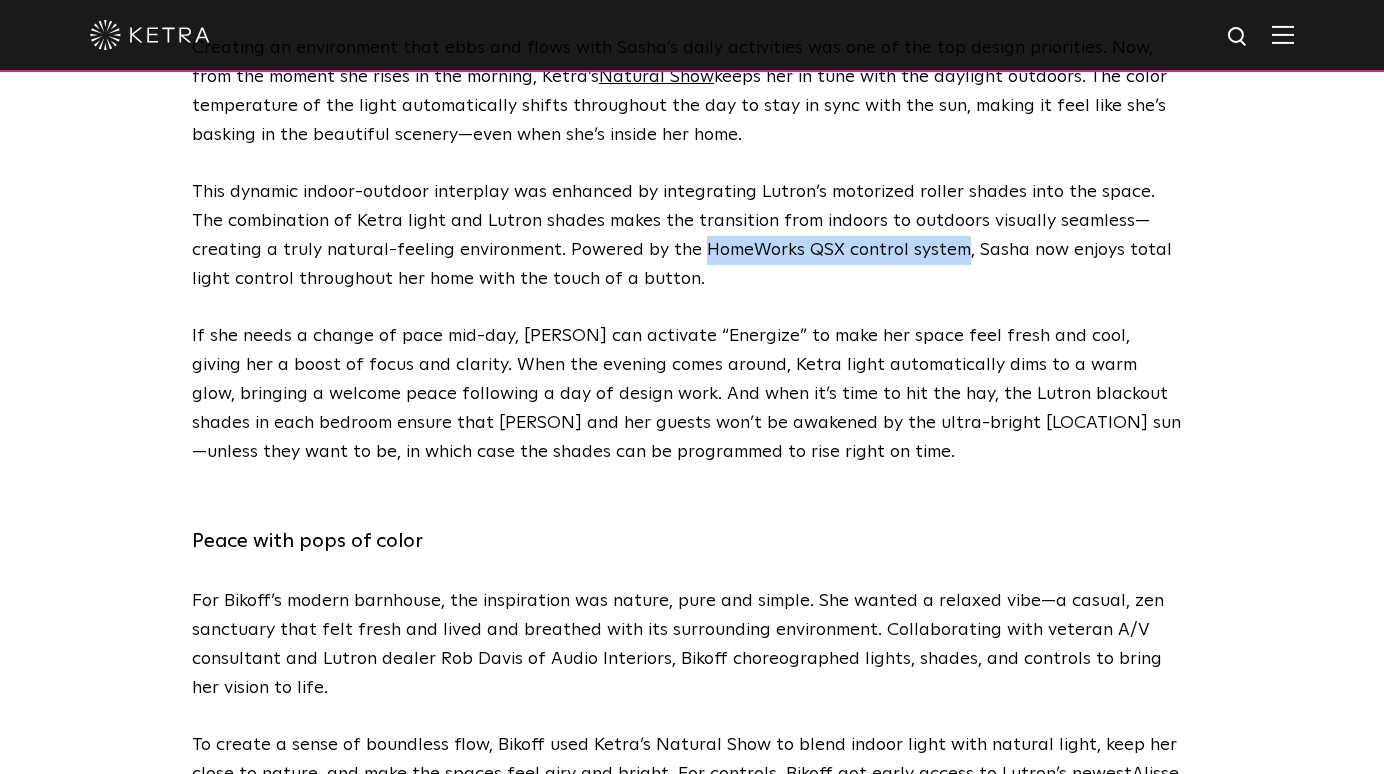 scroll, scrollTop: 3837, scrollLeft: 0, axis: vertical 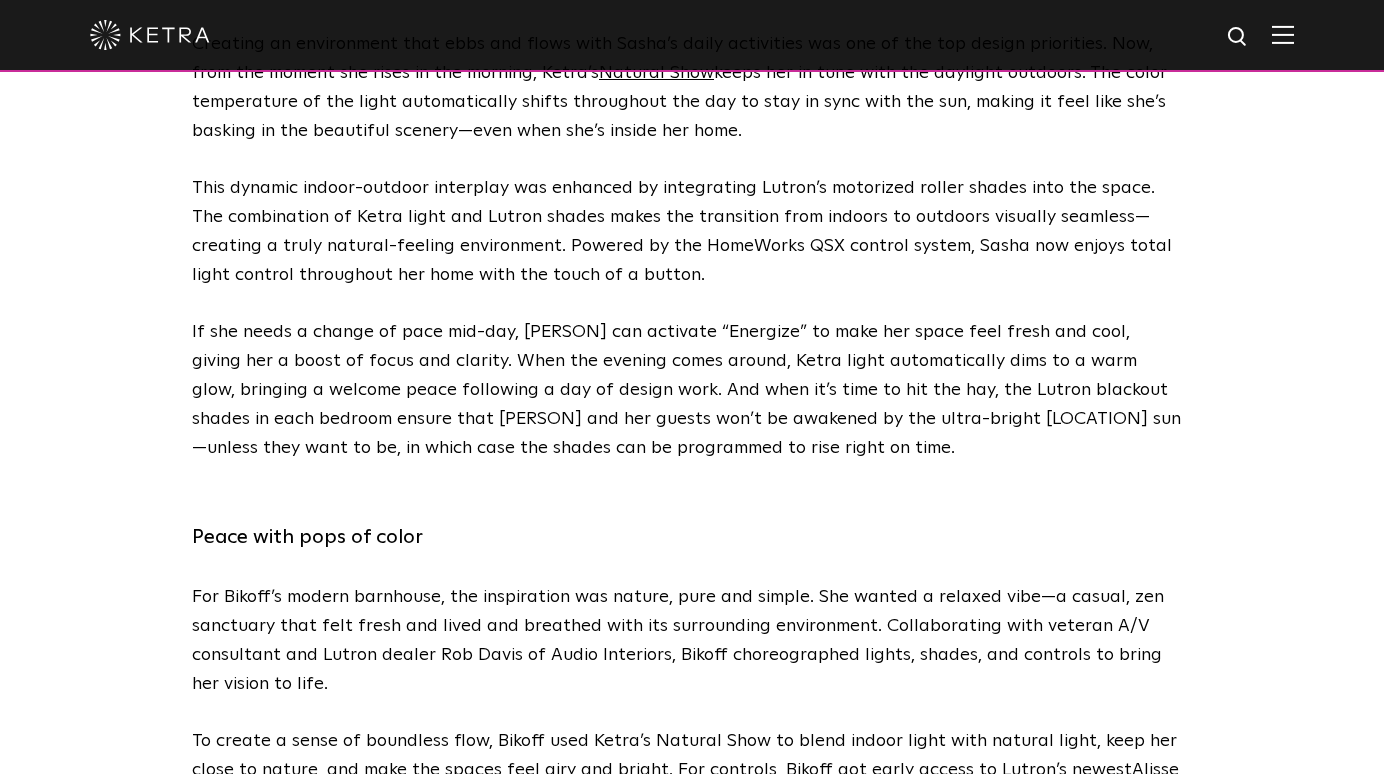 click on "Creating an environment that ebbs and flows with Sasha’s daily activities was one of the top design priorities. Now, from the moment she rises in the morning, Ketra’s  Natural Show  keeps her in tune with the daylight outdoors. The color temperature of the light automatically shifts throughout the day to stay in sync with the sun, making it feel like she’s basking in the beautiful scenery—even when she’s inside her home.  This dynamic indoor-outdoor interplay was enhanced by integrating Lutron’s motorized roller shades into the space. The combination of Ketra light and Lutron shades makes the transition from indoors to outdoors visually seamless—creating a truly natural-feeling environment. Powered by the HomeWorks QSX control system, Sasha now enjoys total light control throughout her home with the touch of a button." at bounding box center (687, 260) 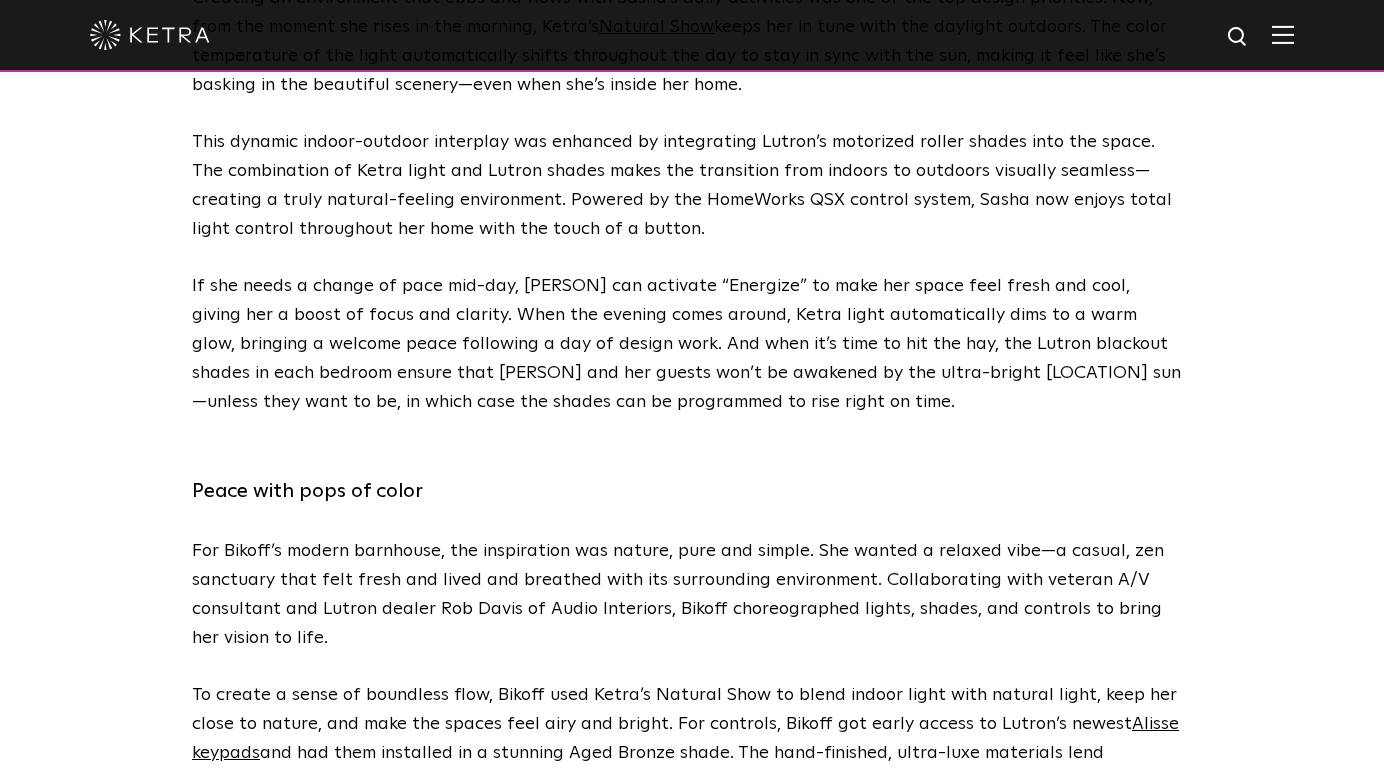 scroll, scrollTop: 3898, scrollLeft: 0, axis: vertical 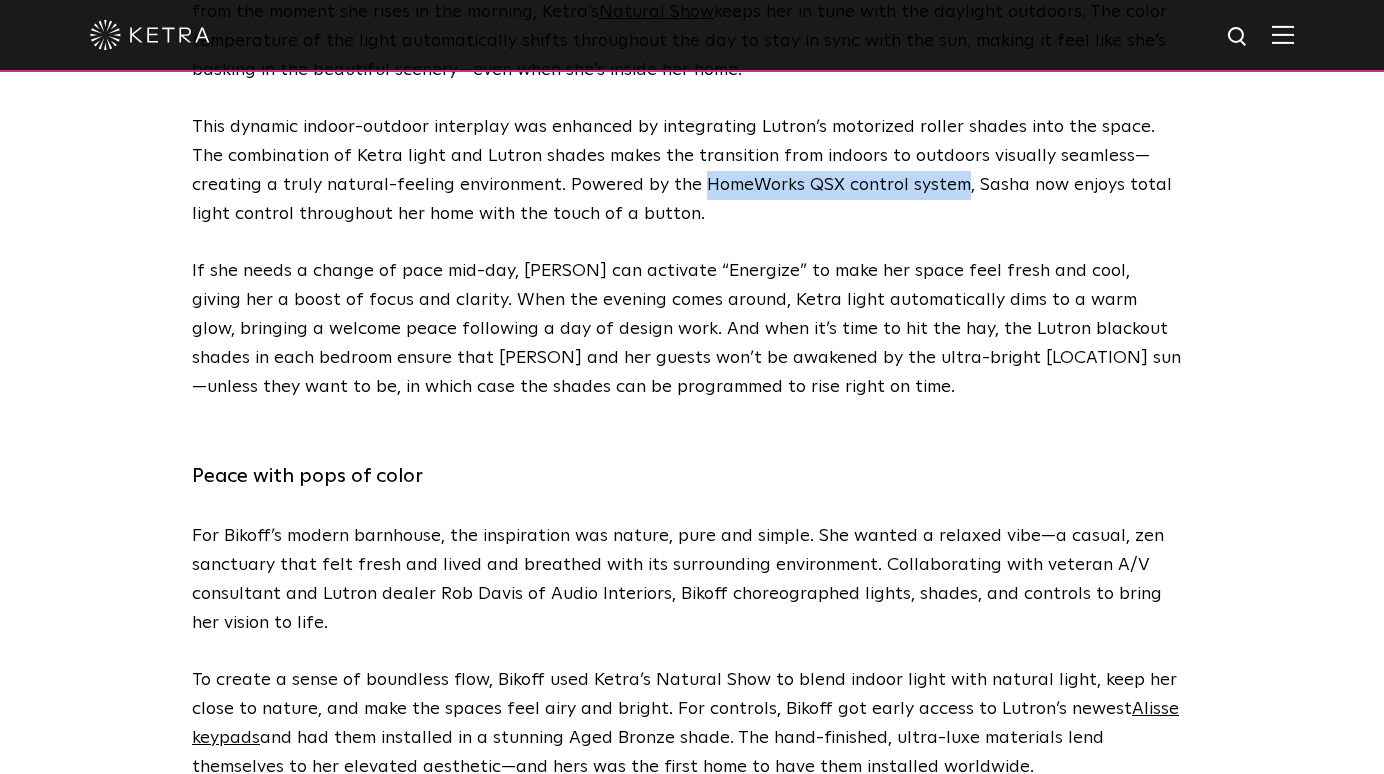 drag, startPoint x: 604, startPoint y: 156, endPoint x: 862, endPoint y: 160, distance: 258.031 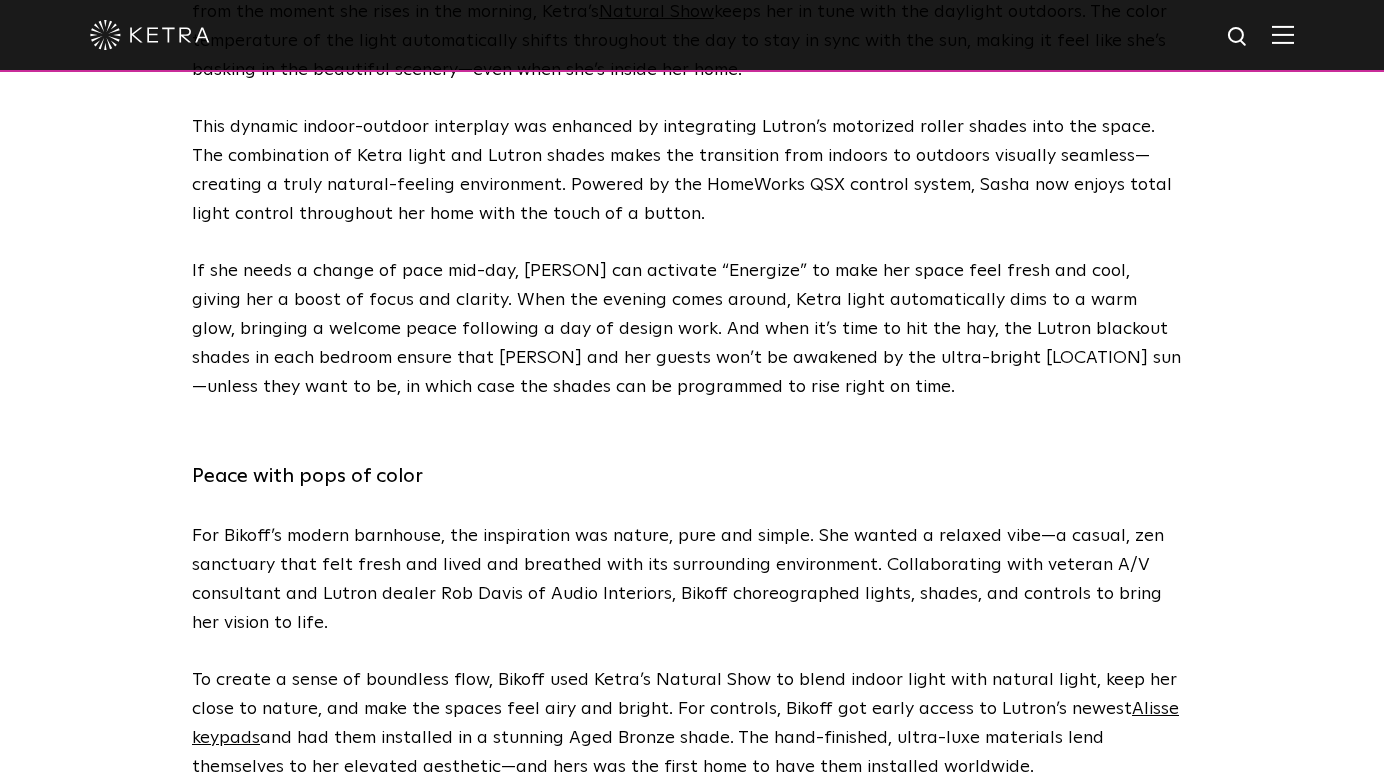 click on "The Solution
Light that lives with you
Creating an environment that ebbs and flows with Sasha’s daily activities was one of the top design priorities. Now, from the moment she rises in the morning, Ketra’s  Natural Show  keeps her in tune with the daylight outdoors. The color temperature of the light automatically shifts throughout the day to stay in sync with the sun, making it feel like she’s basking in the beautiful scenery—even when she’s inside her home.  This dynamic indoor-outdoor interplay was enhanced by integrating Lutron’s motorized roller shades into the space. The combination of Ketra light and Lutron shades makes the transition from indoors to outdoors visually seamless—creating a truly natural-feeling environment. Powered by the HomeWorks QSX control system, Sasha now enjoys total light control throughout her home with the touch of a button.
Peace with pops of color
Alisse keypads full spectrum Vibrancy
Distinct spaces and signature shows
wedding" at bounding box center [692, 686] 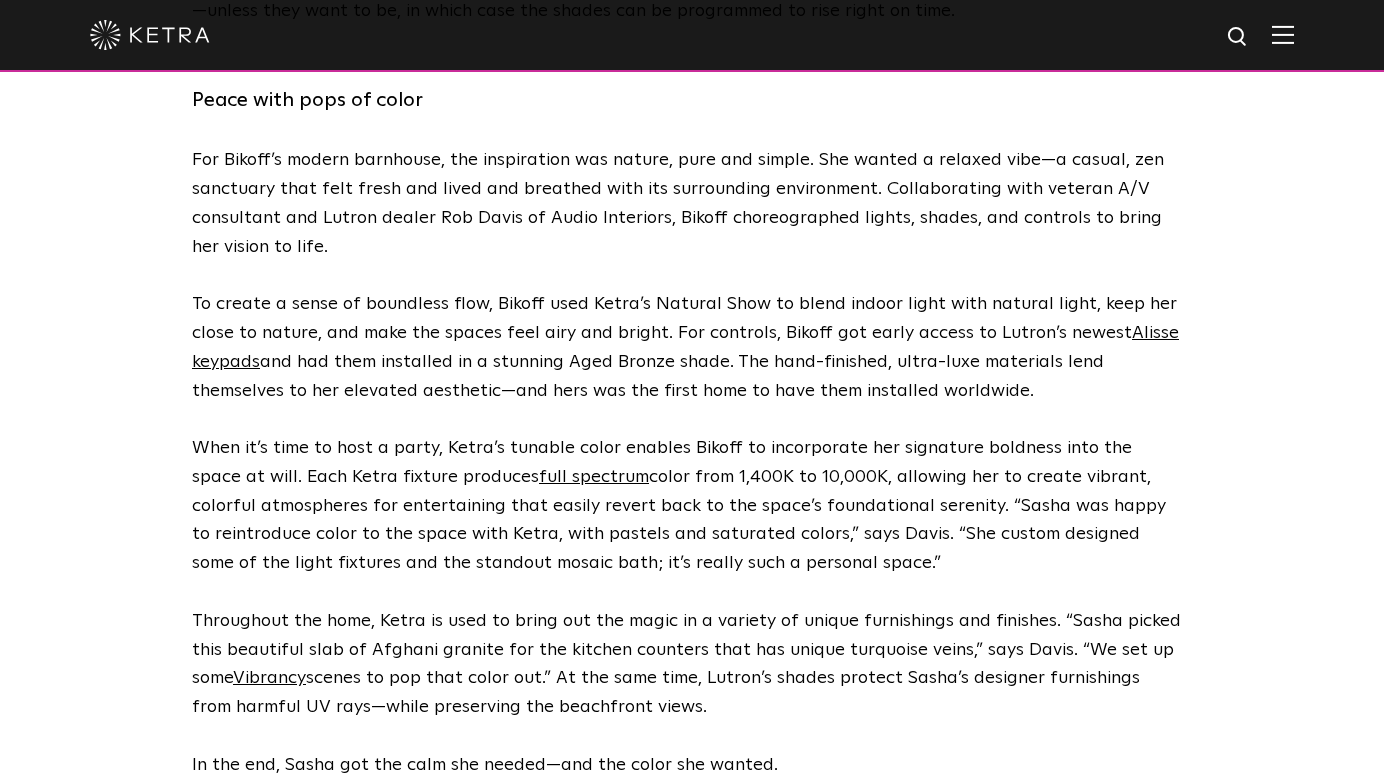 scroll, scrollTop: 4274, scrollLeft: 0, axis: vertical 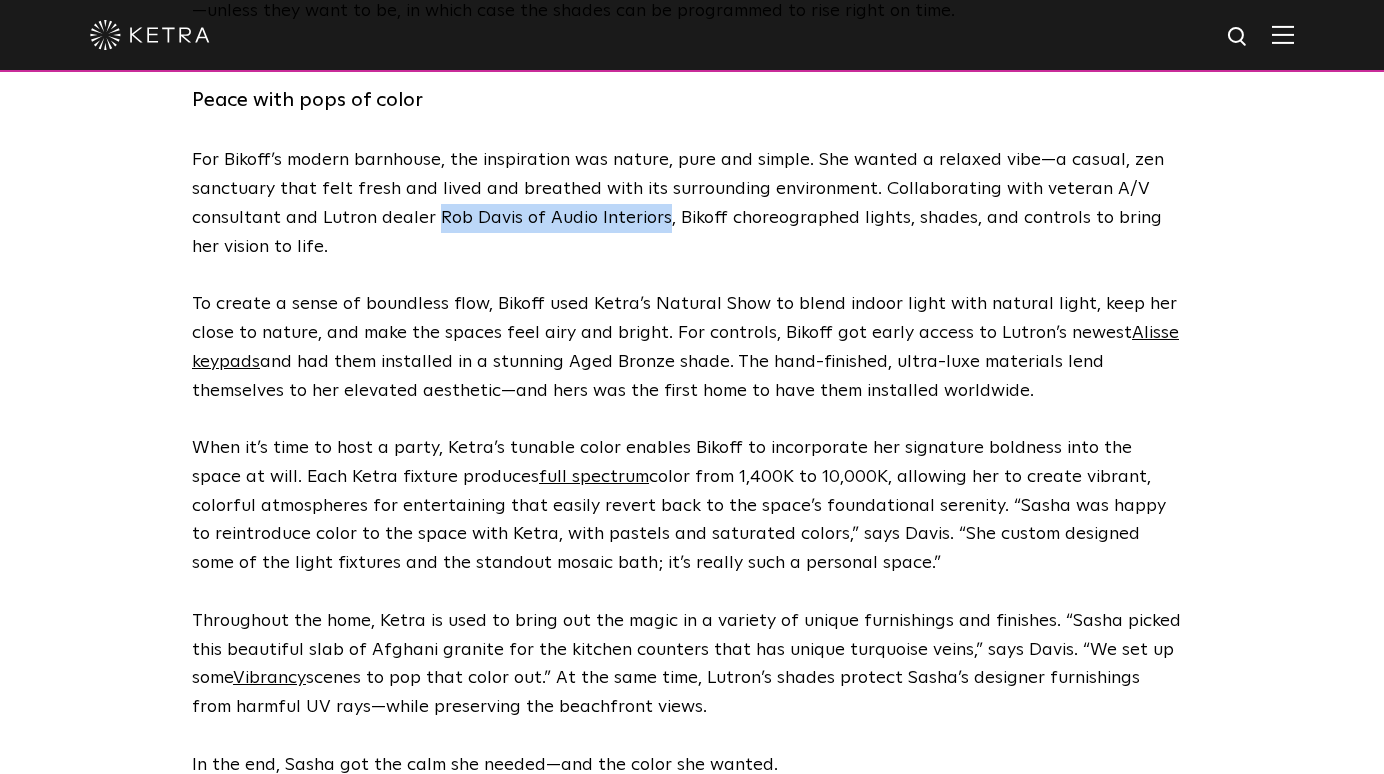 drag, startPoint x: 433, startPoint y: 179, endPoint x: 658, endPoint y: 181, distance: 225.0089 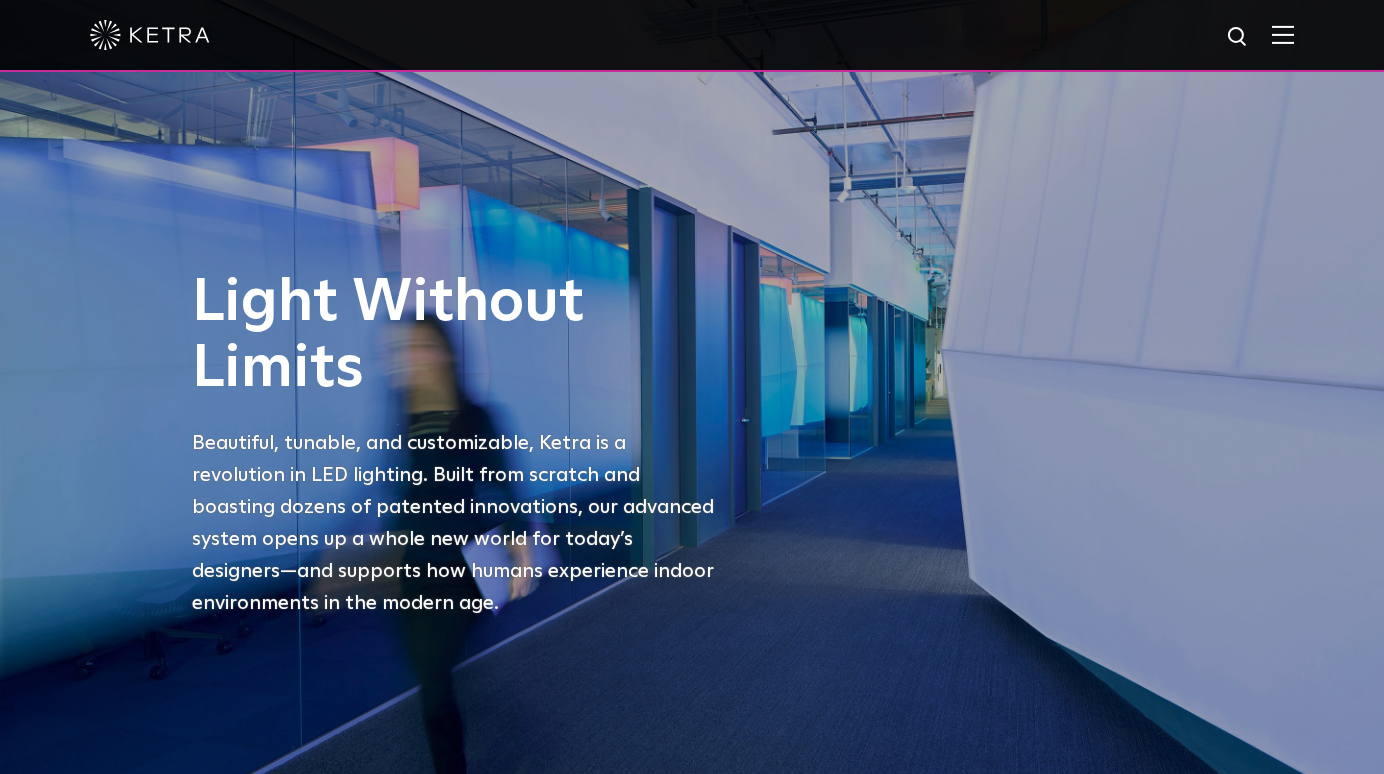 scroll, scrollTop: 0, scrollLeft: 0, axis: both 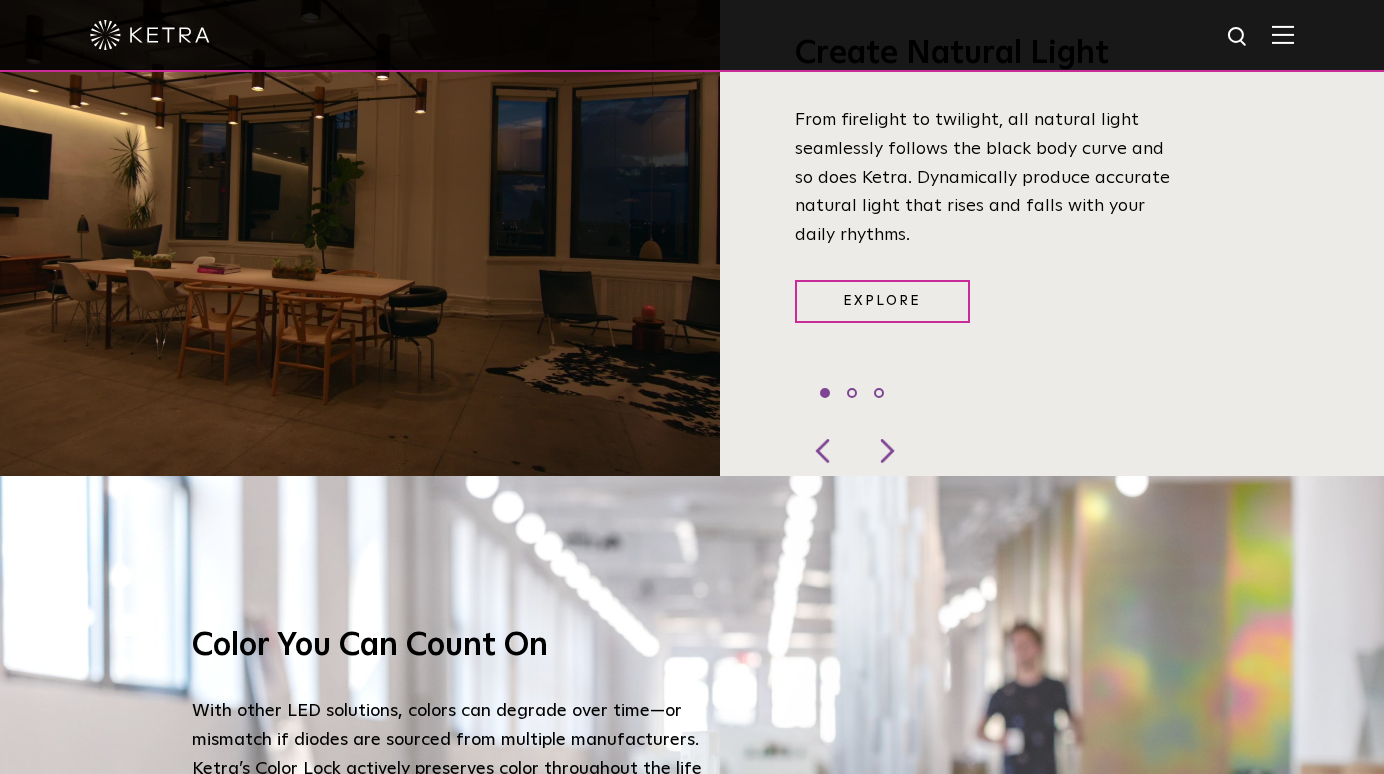 click at bounding box center (360, 204) 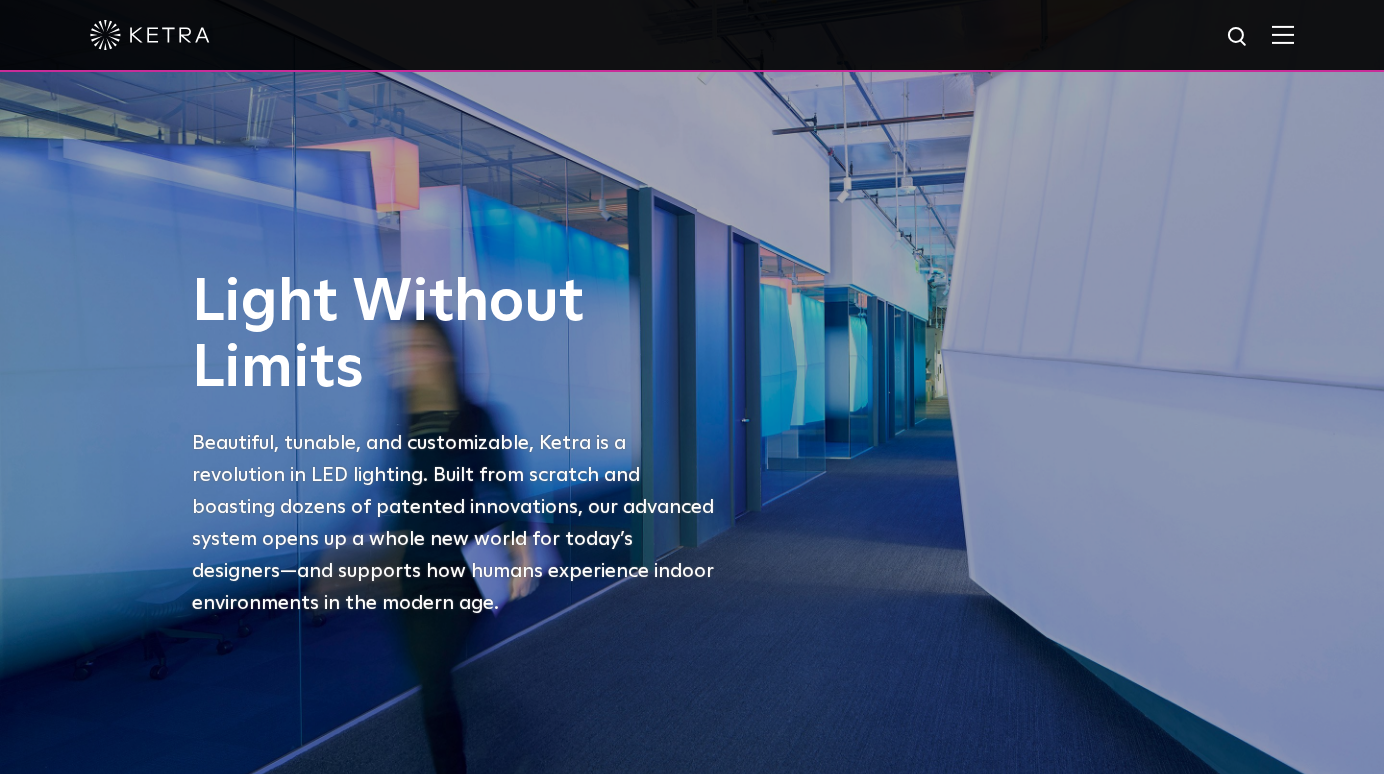 scroll, scrollTop: 0, scrollLeft: 0, axis: both 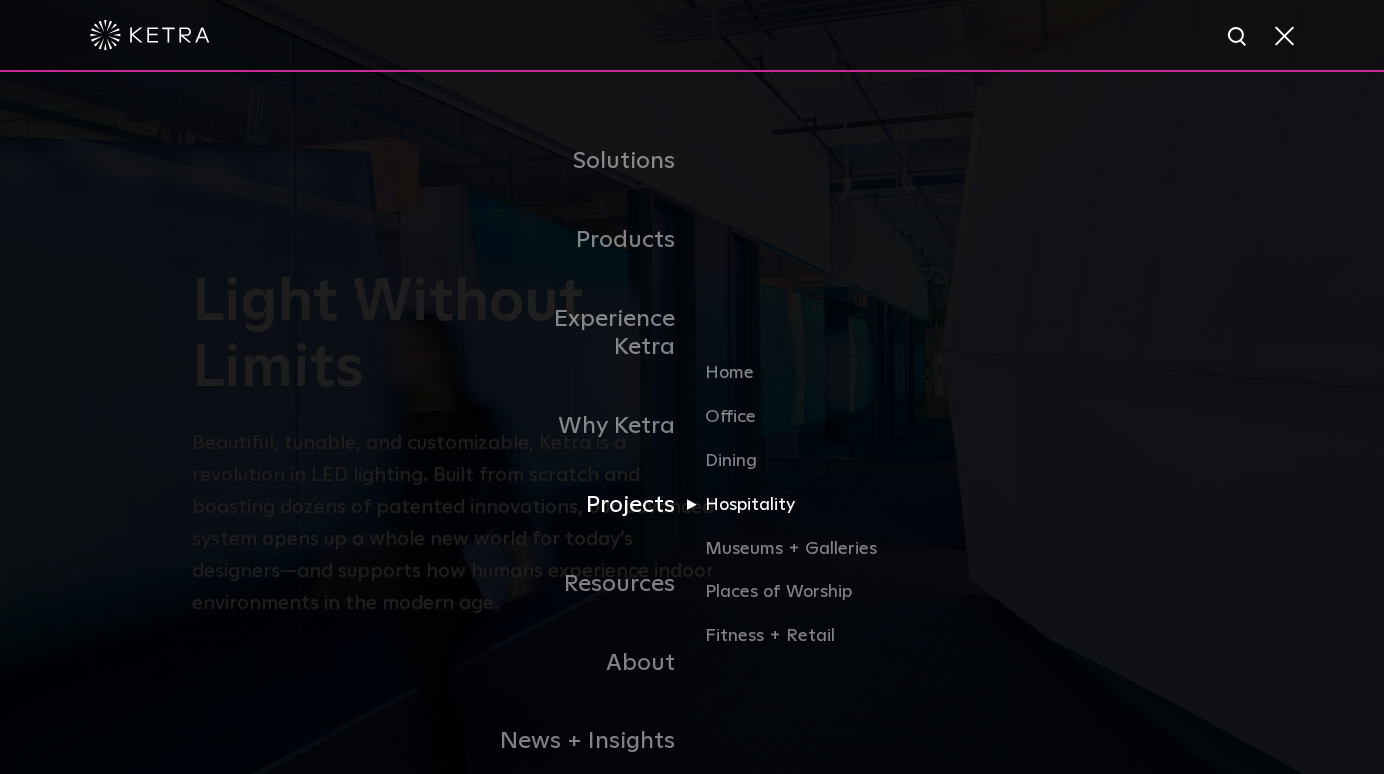 click on "Hospitality" at bounding box center [801, 513] 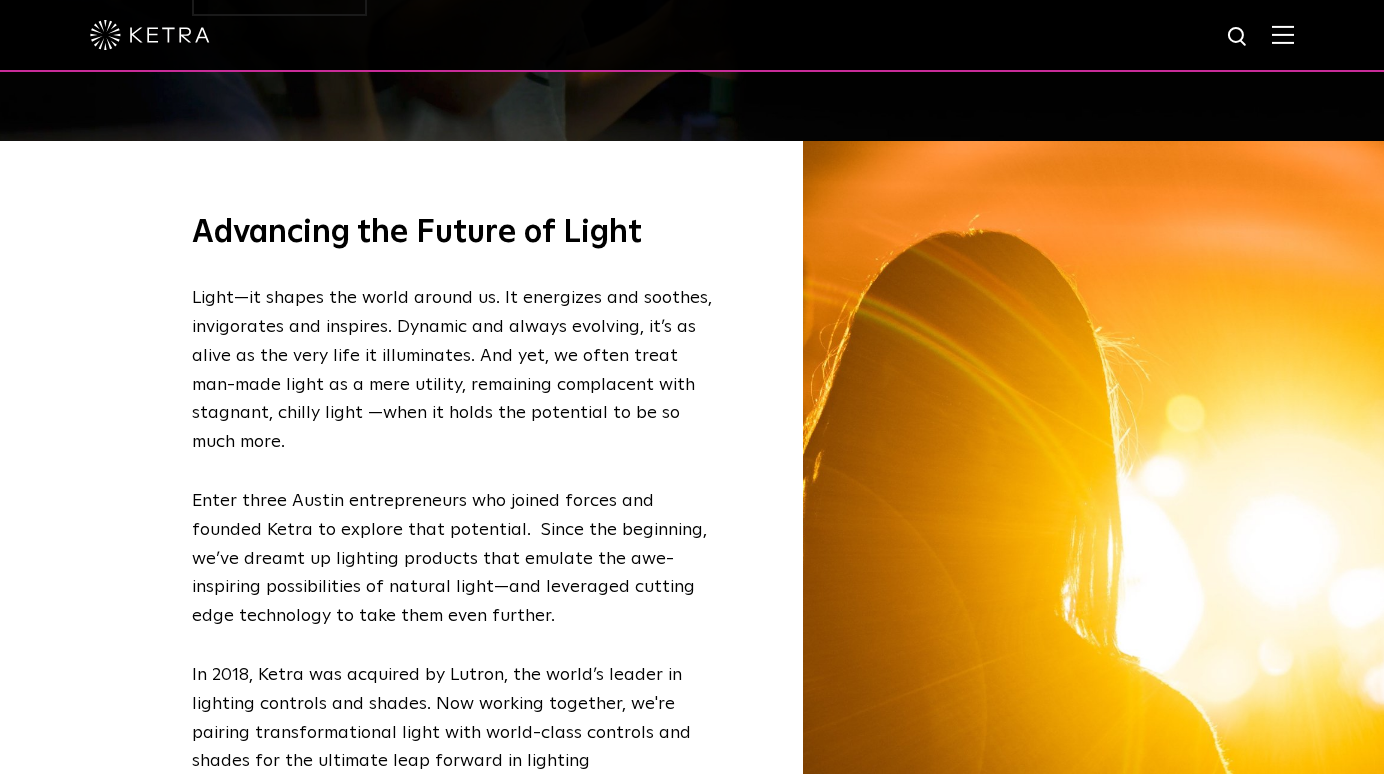 scroll, scrollTop: 0, scrollLeft: 0, axis: both 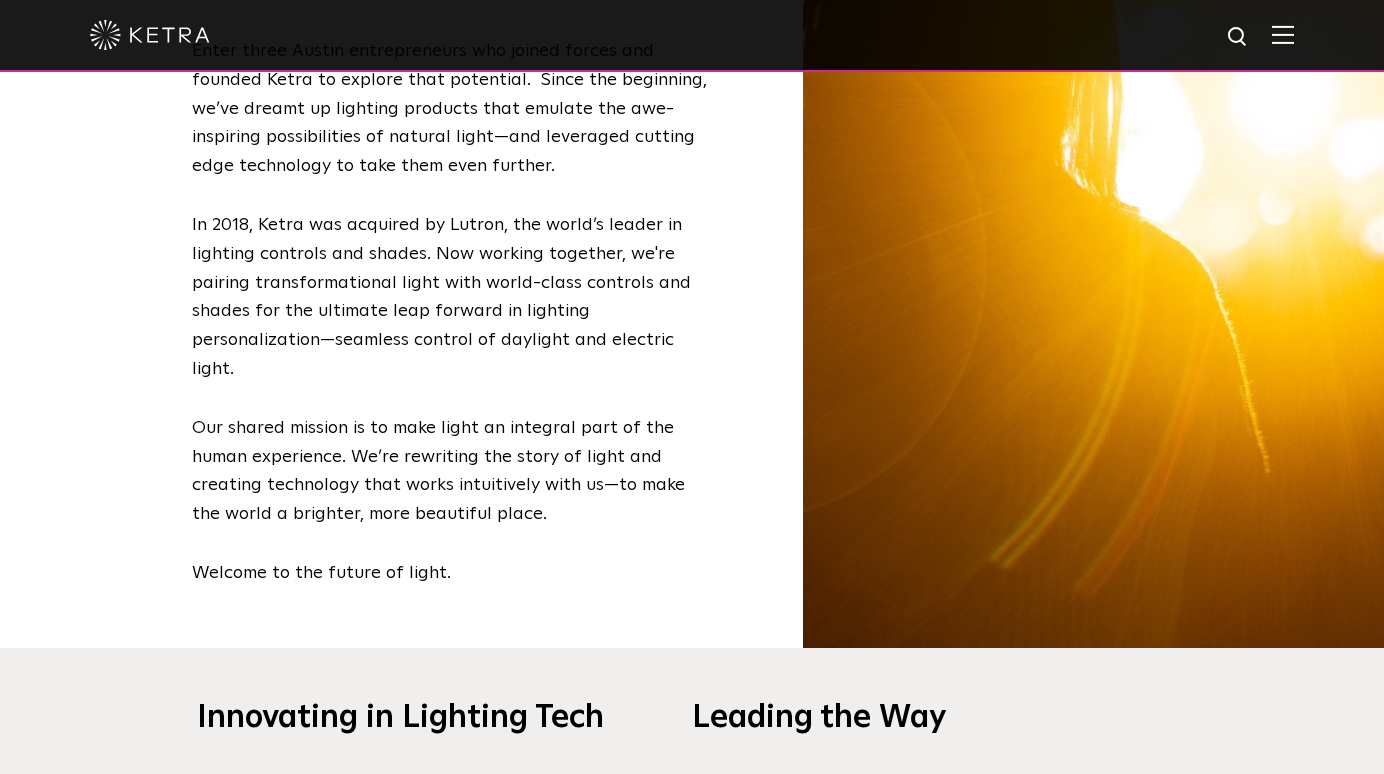 drag, startPoint x: 333, startPoint y: 100, endPoint x: 583, endPoint y: 152, distance: 255.35074 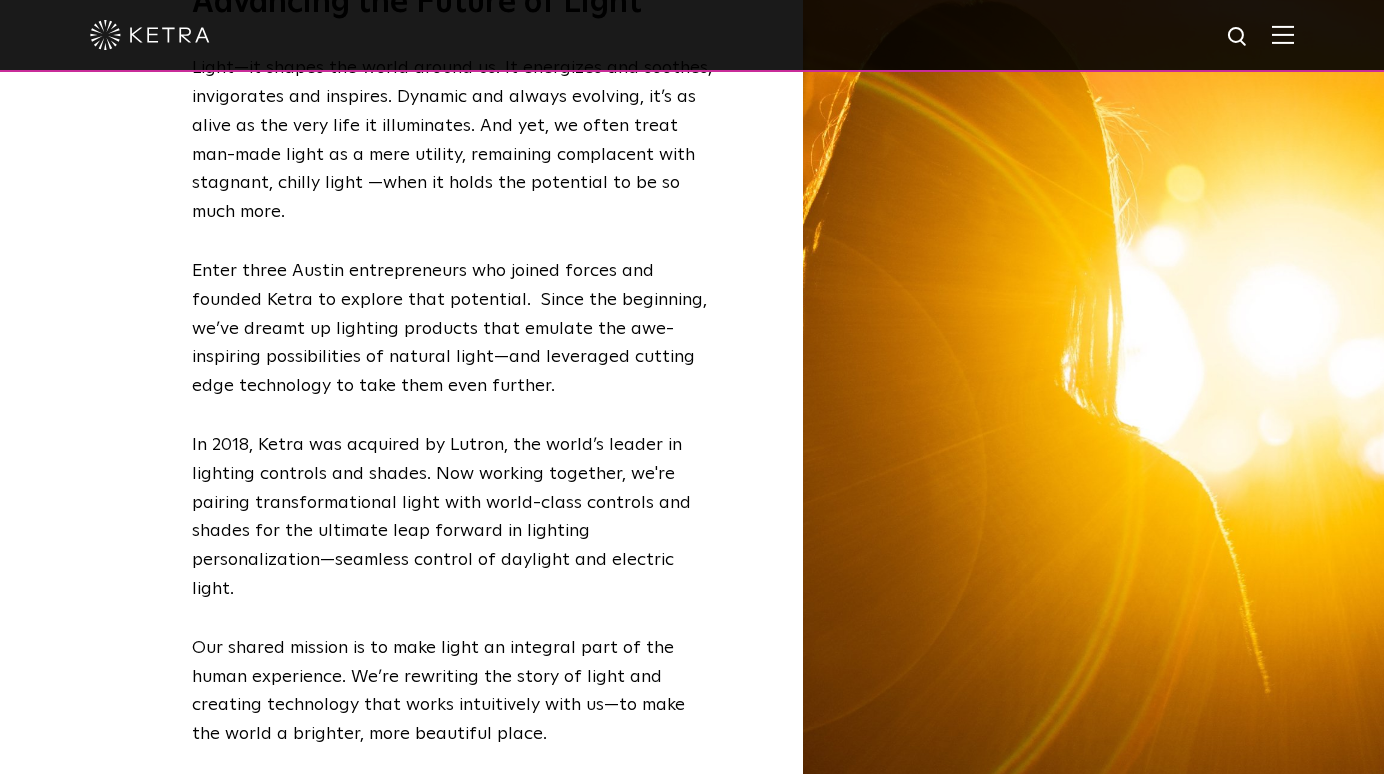 scroll, scrollTop: 865, scrollLeft: 0, axis: vertical 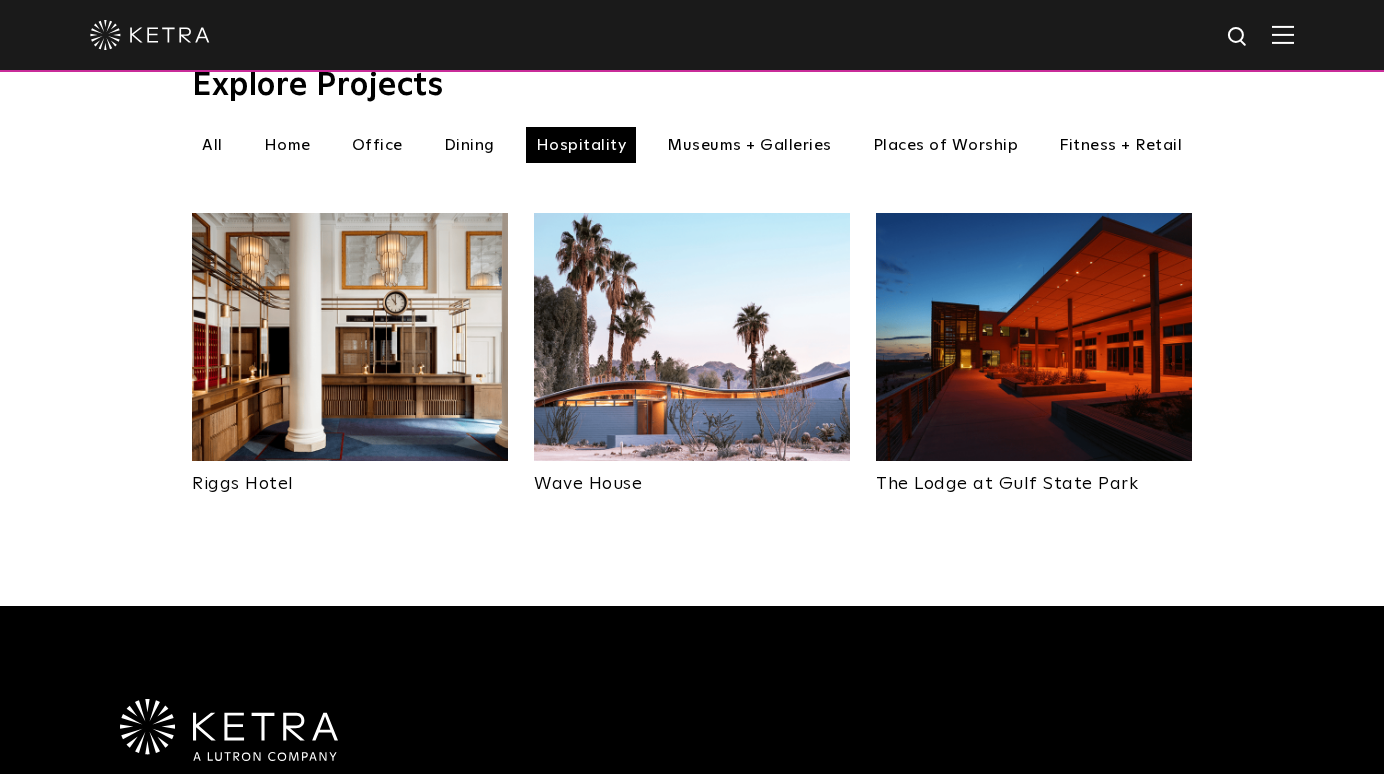click at bounding box center (1034, 337) 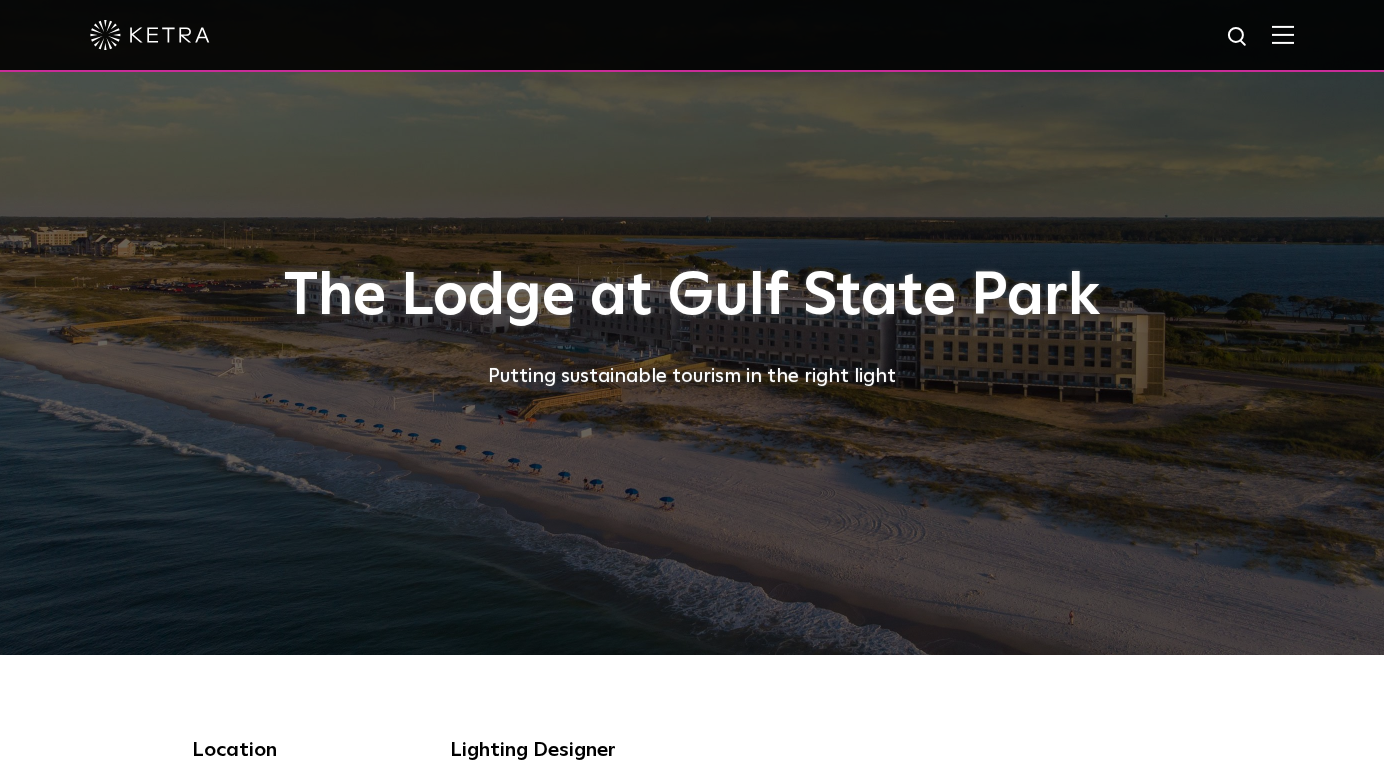 scroll, scrollTop: 0, scrollLeft: 0, axis: both 